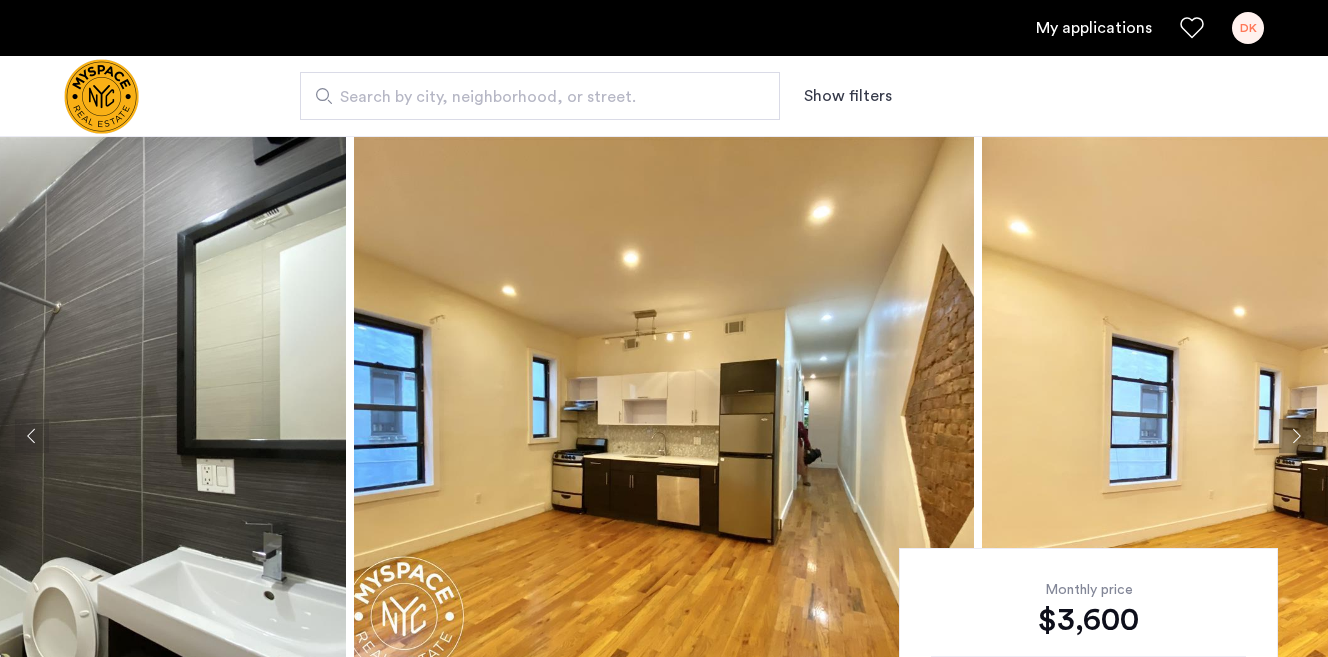 scroll, scrollTop: 0, scrollLeft: 0, axis: both 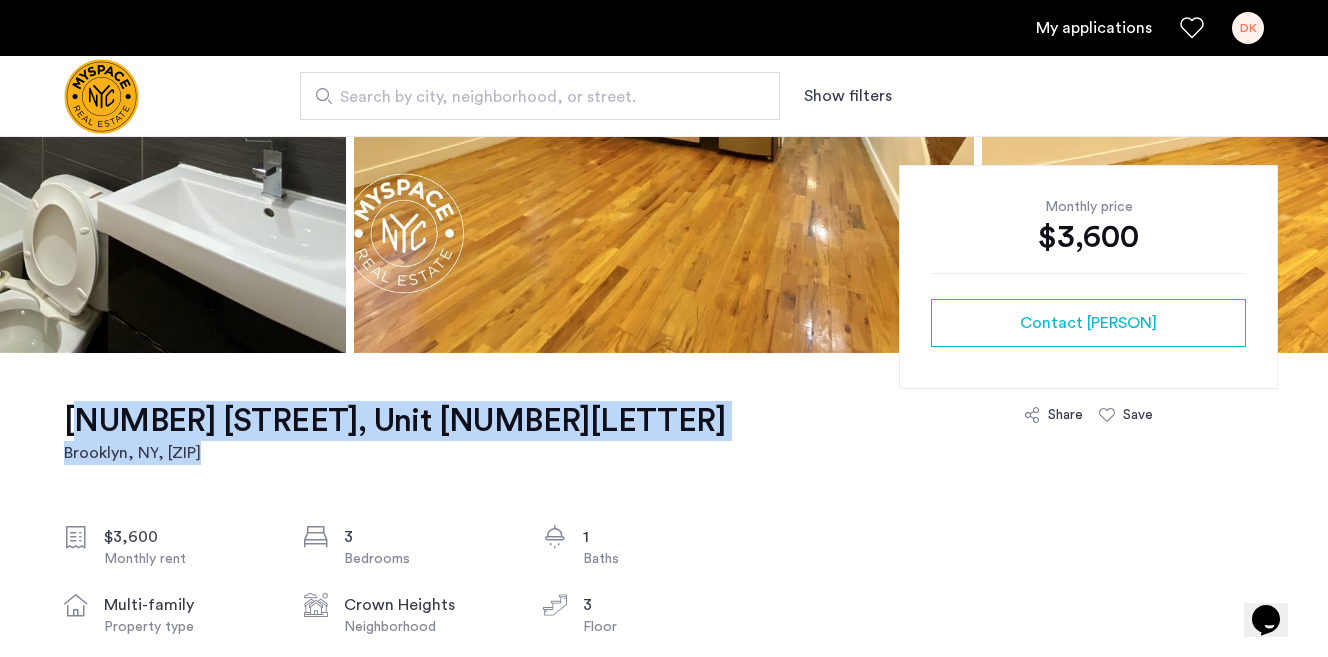 drag, startPoint x: 453, startPoint y: 430, endPoint x: 54, endPoint y: 424, distance: 399.0451 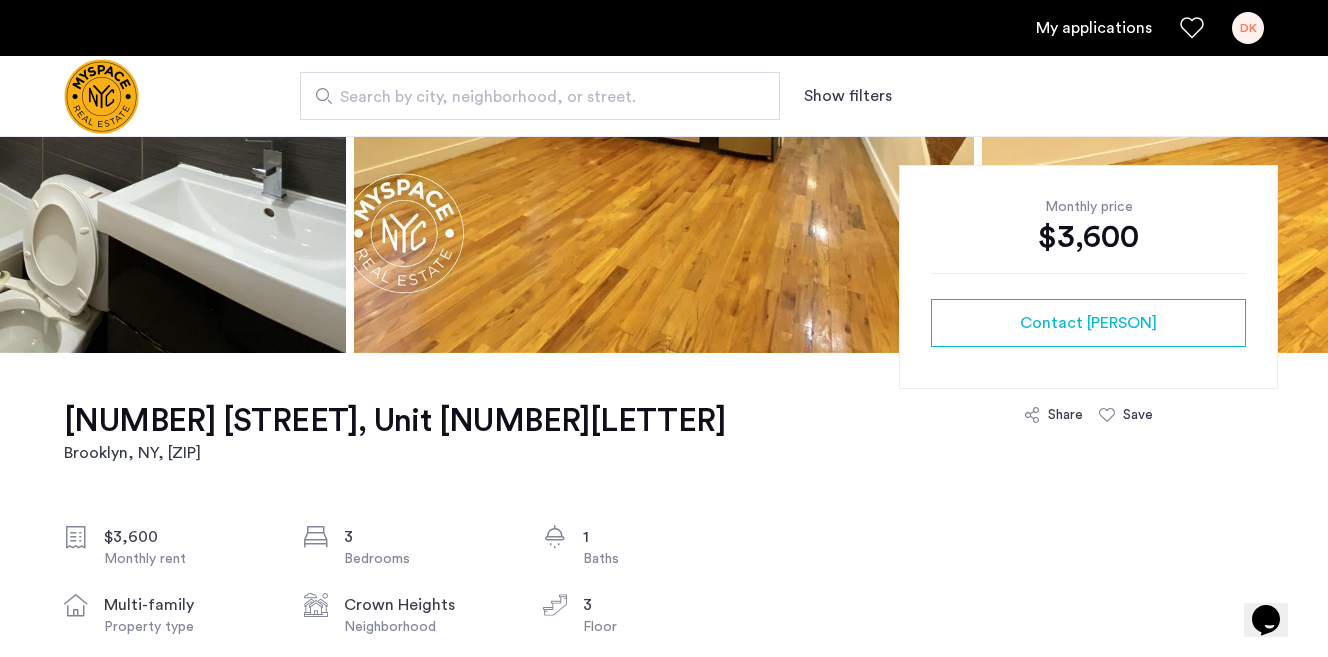 click on "[NUMBER] [STREET], Unit [NUMBER][LETTER], [CITY], [STATE] , [ZIP] $[PRICE] Monthly rent [NUMBER] Bedrooms [NUMBER] Baths multi-family Property type [NEIGHBORHOOD] Neighborhood [NUMBER] Floor No Fee [MONTH], [YEAR] Available from Building amenities Bike Room Courtyard Outdoor Spaces Monthly price $[PRICE] Contact [PERSON] Save [NUMBER] [STREET], Unit [NUMBER][LETTER] [CITY], [STATE] Scores Nearby  0   / 100  0   / 100 Bike  0   / 100 ← Move left → Move right ↑ Move up ↓ Move down + Zoom in - Zoom out Home Jump left by 75% End Jump right by 75% Page Up Jump up by 75% Page Down Jump down by 75% Map Terrain Satellite Labels Keyboard shortcuts Map Data Map data ©[YEAR] Google Map data ©[YEAR] Google 200 m  Click to toggle between metric and imperial units Terms Report a map error More apartments [NUMBER] [NUMBER] [NUMBER] [STREET], Unit [NUMBER][LETTER], [CITY]  [ZIP]  $[PRICE]  /month No Fee [NUMBER] [NUMBER] [NUMBER] [STREET], Unit [NUMBER][LETTER], [CITY]  [ZIP]  $[PRICE]  /month  Free Credit for parking  No Fee [NUMBER] [NUMBER] [NUMBER] [STREET], Unit [NUMBER][LETTER], [CITY]  [ZIP]  $[PRICE]  /month No Fee" 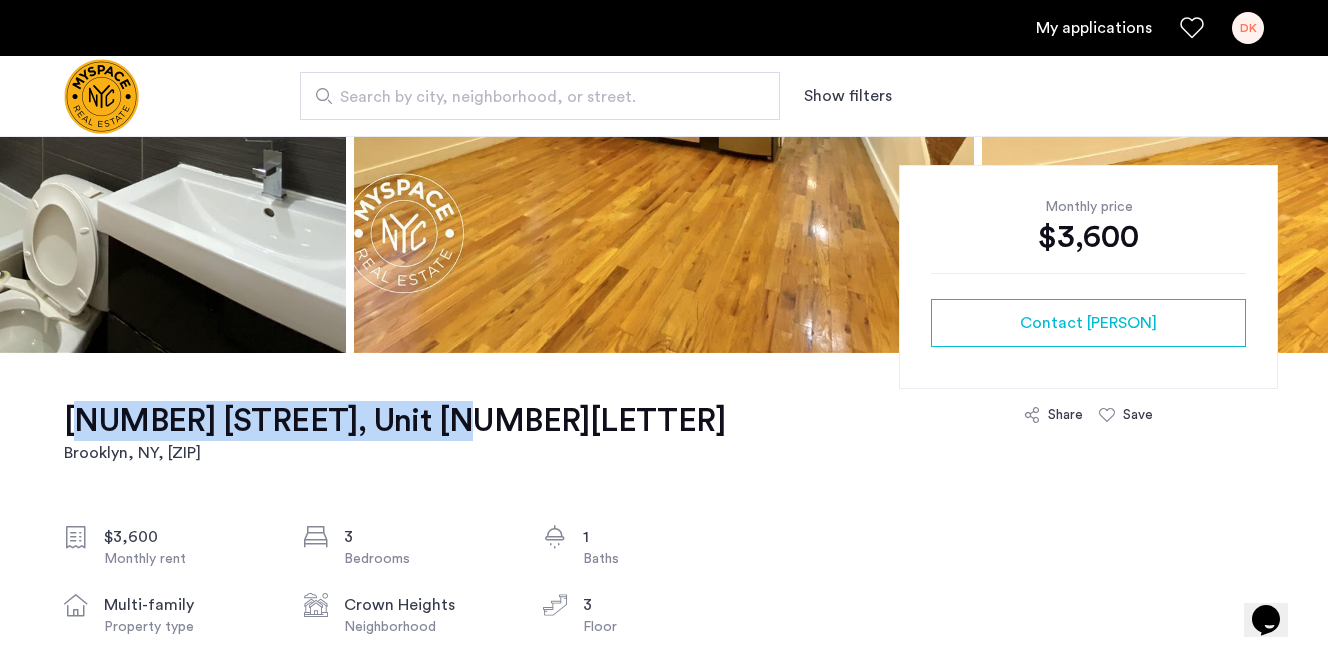 drag, startPoint x: 28, startPoint y: 420, endPoint x: 412, endPoint y: 409, distance: 384.15753 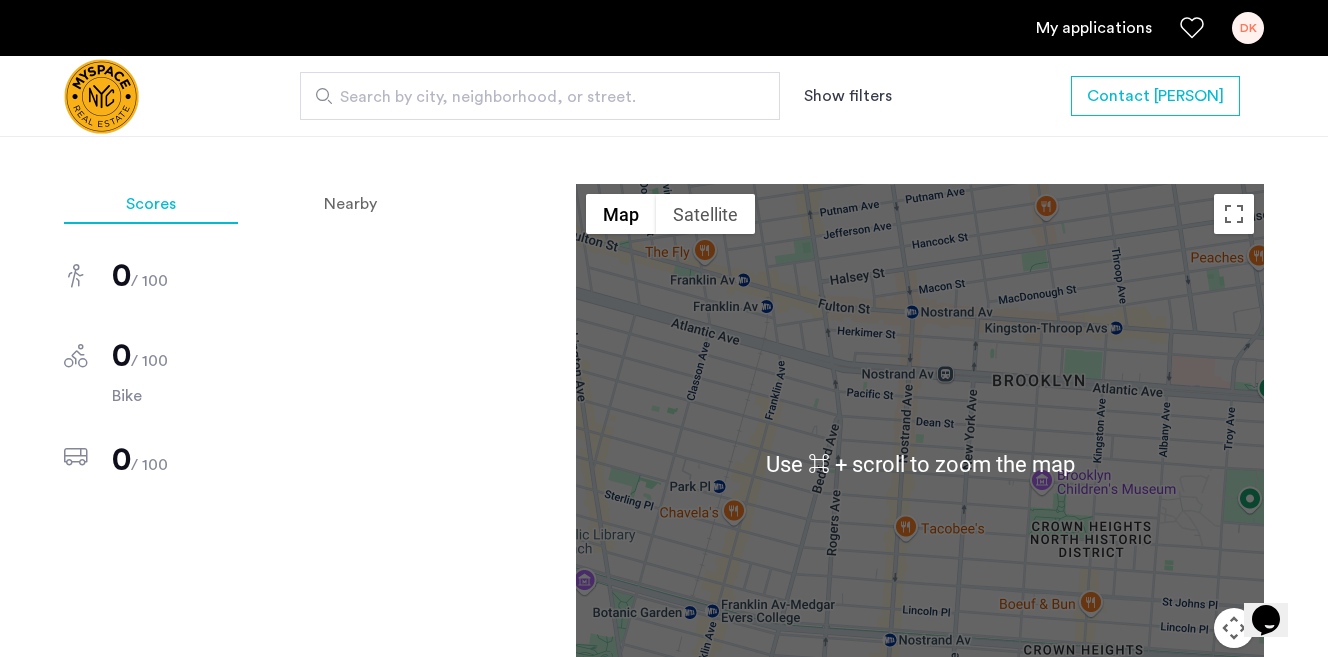 scroll, scrollTop: 1291, scrollLeft: 0, axis: vertical 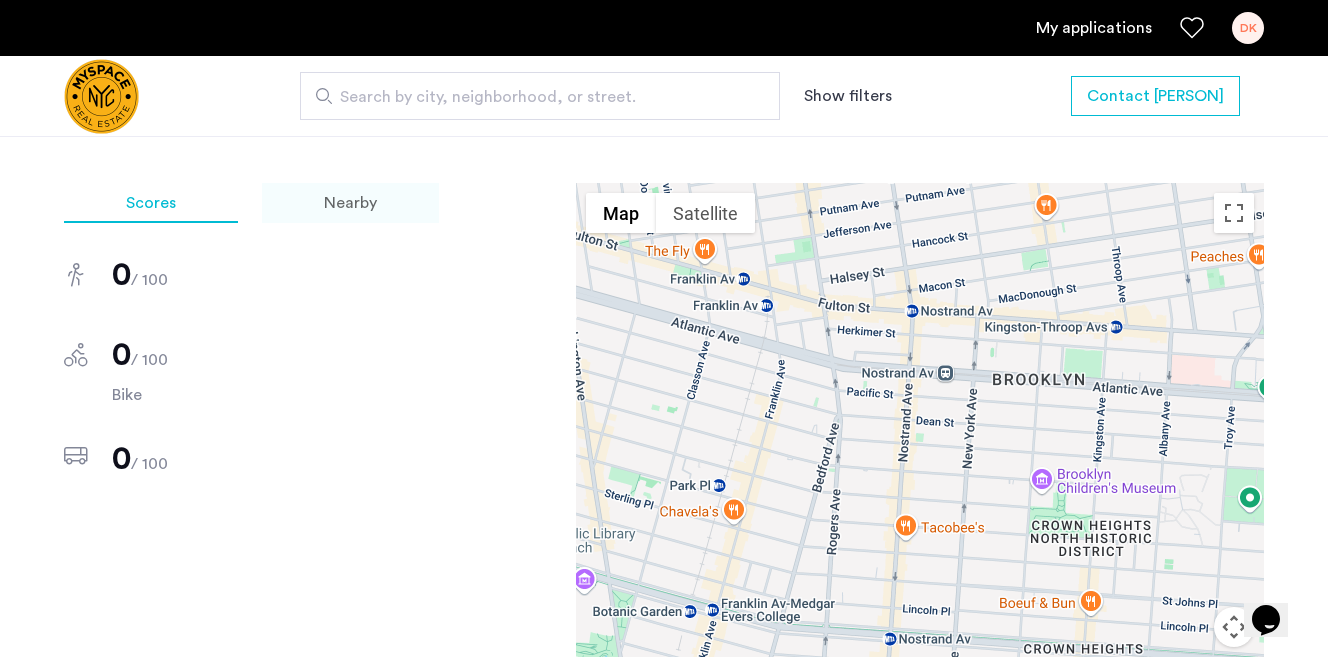 click on "Nearby" at bounding box center (350, 203) 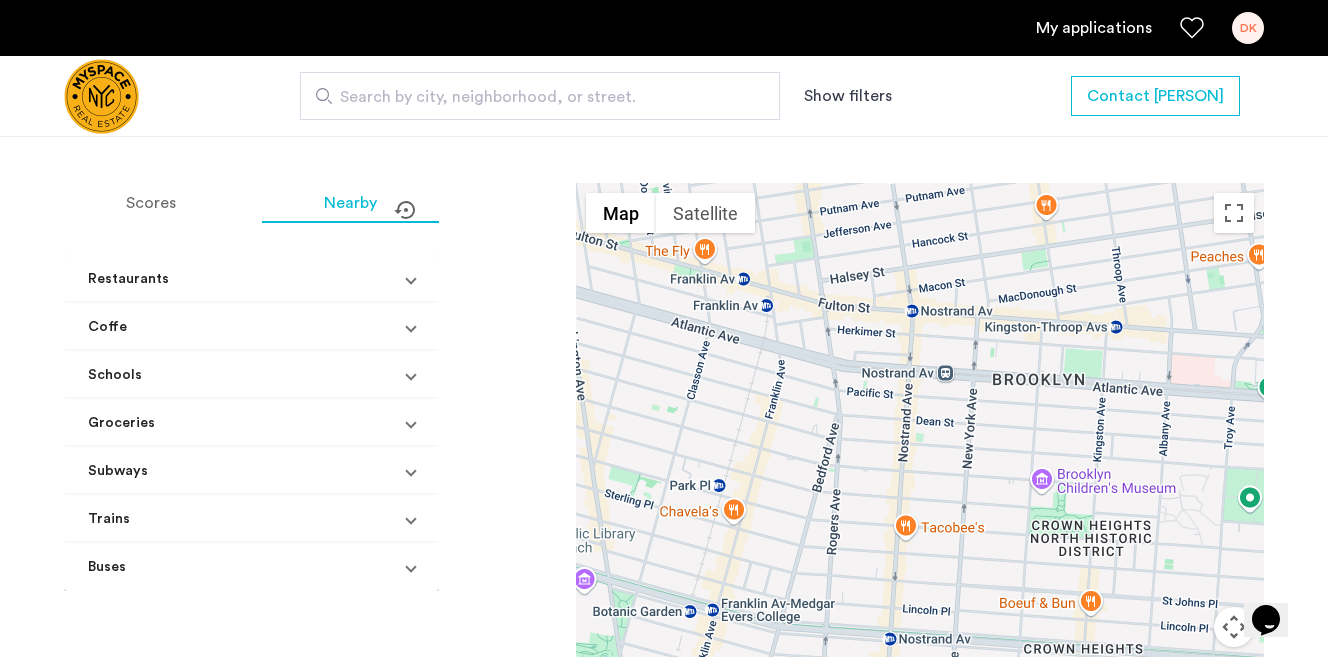 click on "Restaurants  Bleu Fin Bar & Grill  3 min walk  Blue Fin Bar & Grill  3 min walk  Rosalia's Cafe  3 min walk  Nostrand Avenue Pub  3 min walk  No. 1 Chinese Restaurant  3 min walk  Cielito Lindo Bistro  3 min walk  The Ryerson  3 min walk  Nostrand Social  3 min walk  Nostrand Social Restaurant & Music Supper Club  3 min walk  Natural Grill And Grocery  5 min walk   Coffe  Cafe Cotton Bean  5 min walk  Cocoa Grinder  5 min walk  Namas Tea  5 min walk  Cafe con Libros  6 min walk  BKT  7 min walk  Le Paris Dakar (Atlantic Av)  7 min walk  Furman's Coffee  7 min walk  Cafe Rue Dix  7 min walk  Lula Bagel  7 min walk  Wellness Tea Therapy  9 min walk   Schools  Success Academy Charter School-Prospect Heights  3 min walk  PS 138  4 min walk  Success Academy Prospect Heights  4 min walk  Hebron Seventh-day Aventist Bilingual  6 min walk  Friends of Crown Heights #2  6 min walk  PS 93 William H Prescott  6 min walk  Rainbow Campus  7 min walk  Carmel Christian School  8 min walk  PS 289 George V Brower  8 min walk" at bounding box center (251, 407) 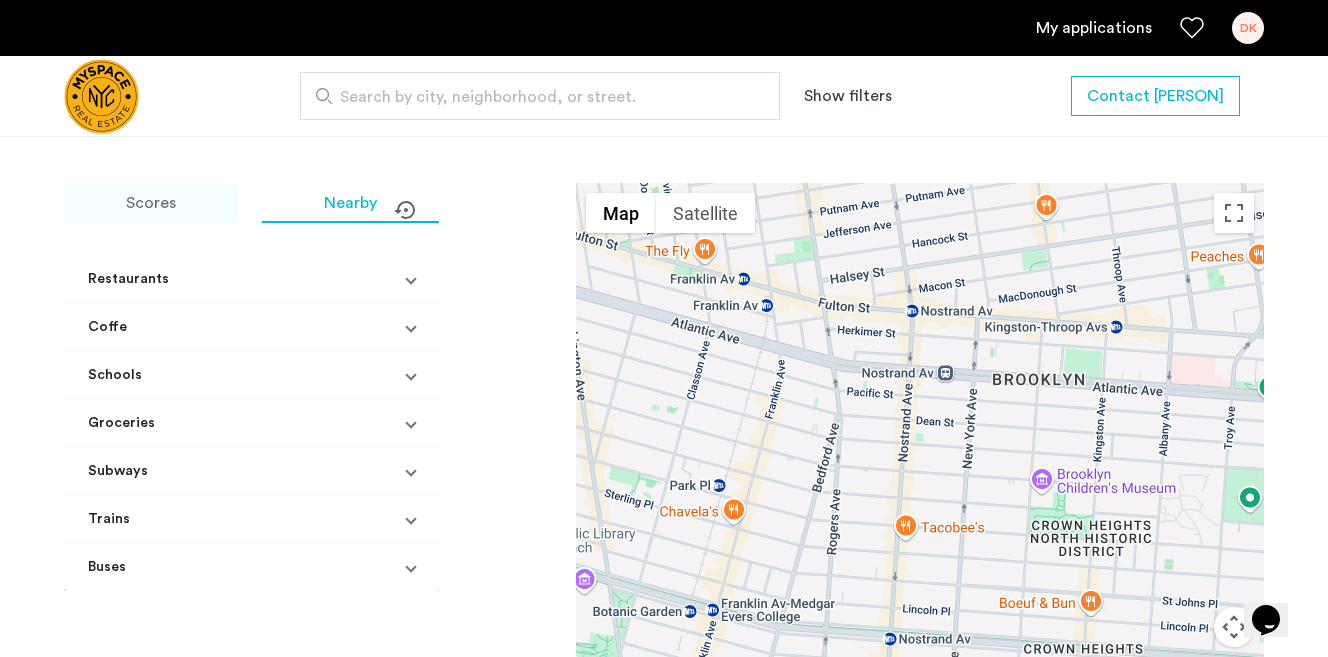 click on "Scores" at bounding box center (151, 203) 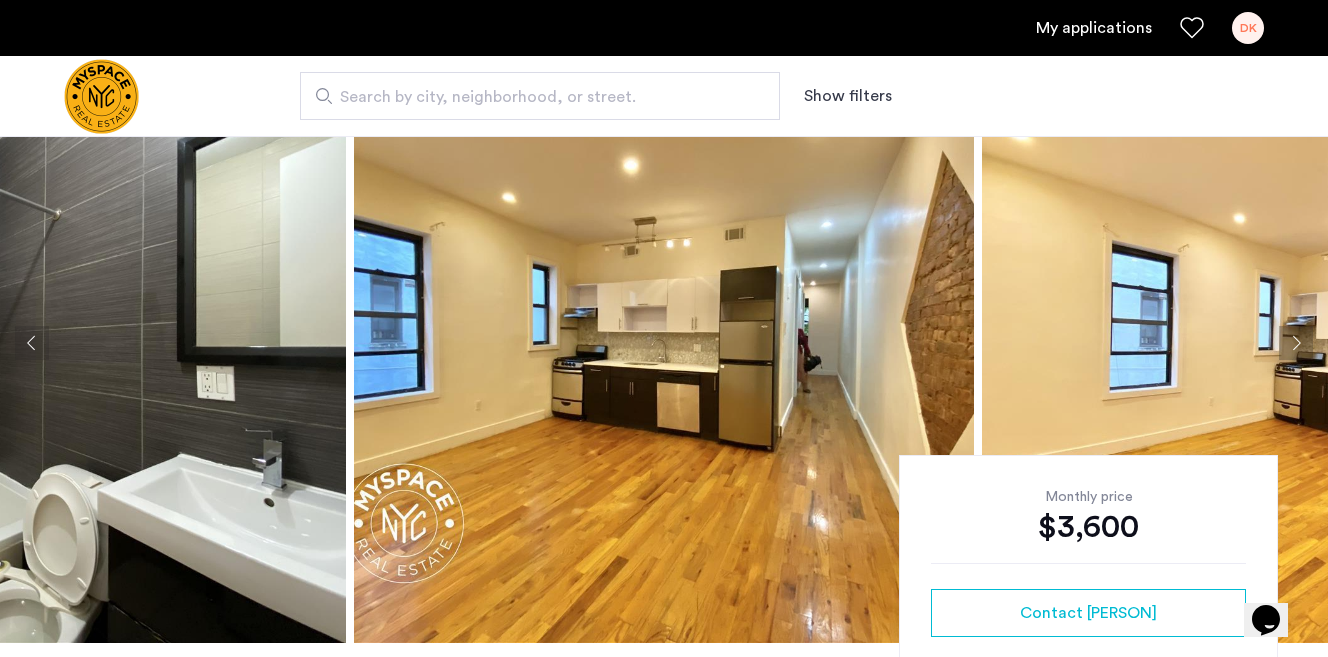 scroll, scrollTop: 0, scrollLeft: 0, axis: both 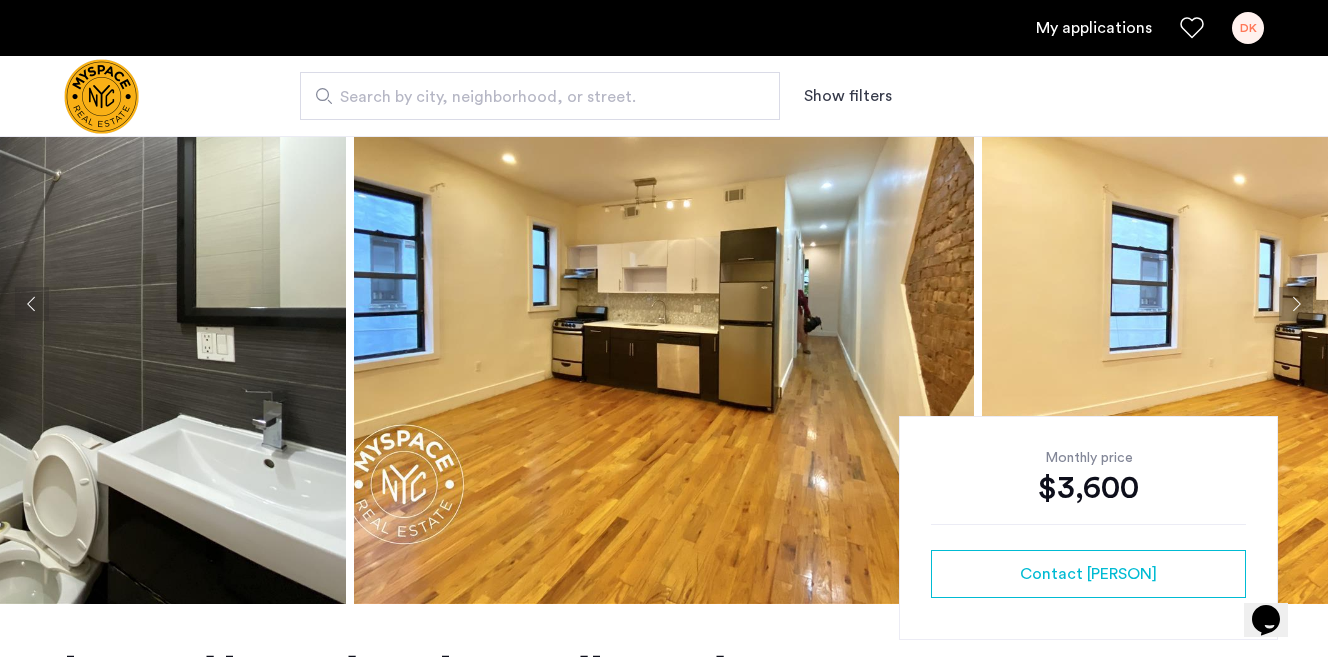 click 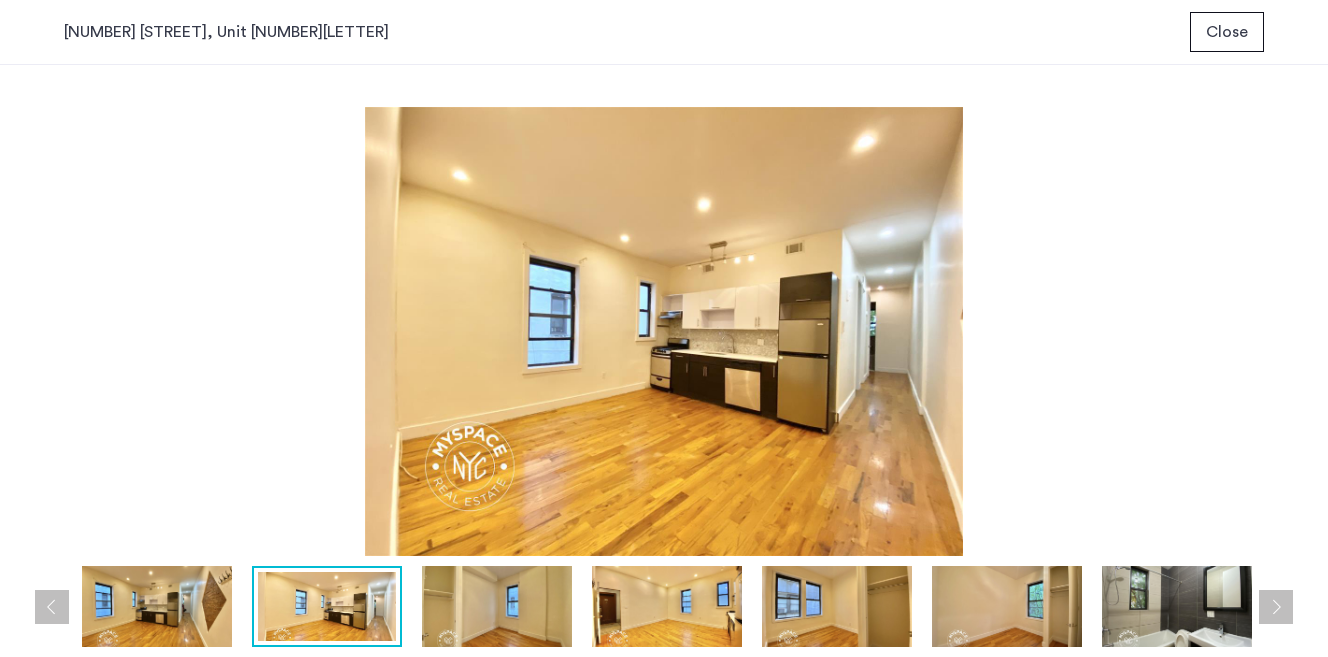 click at bounding box center [497, 606] 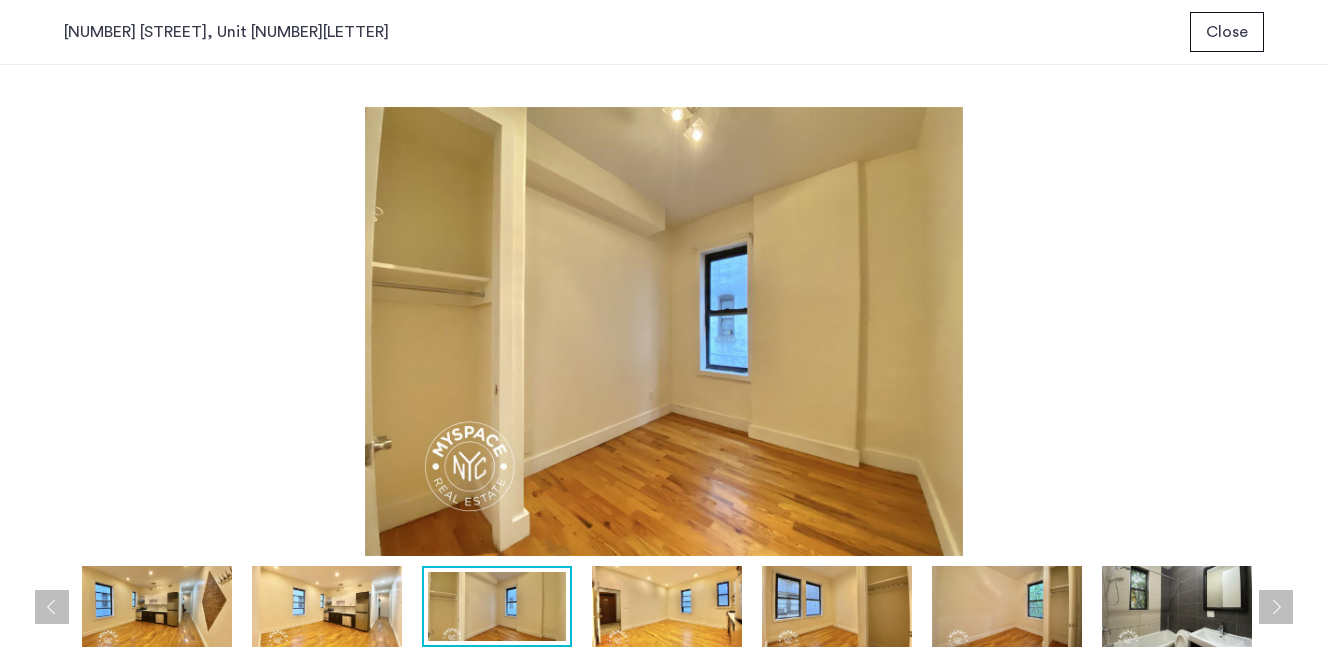 click at bounding box center [667, 606] 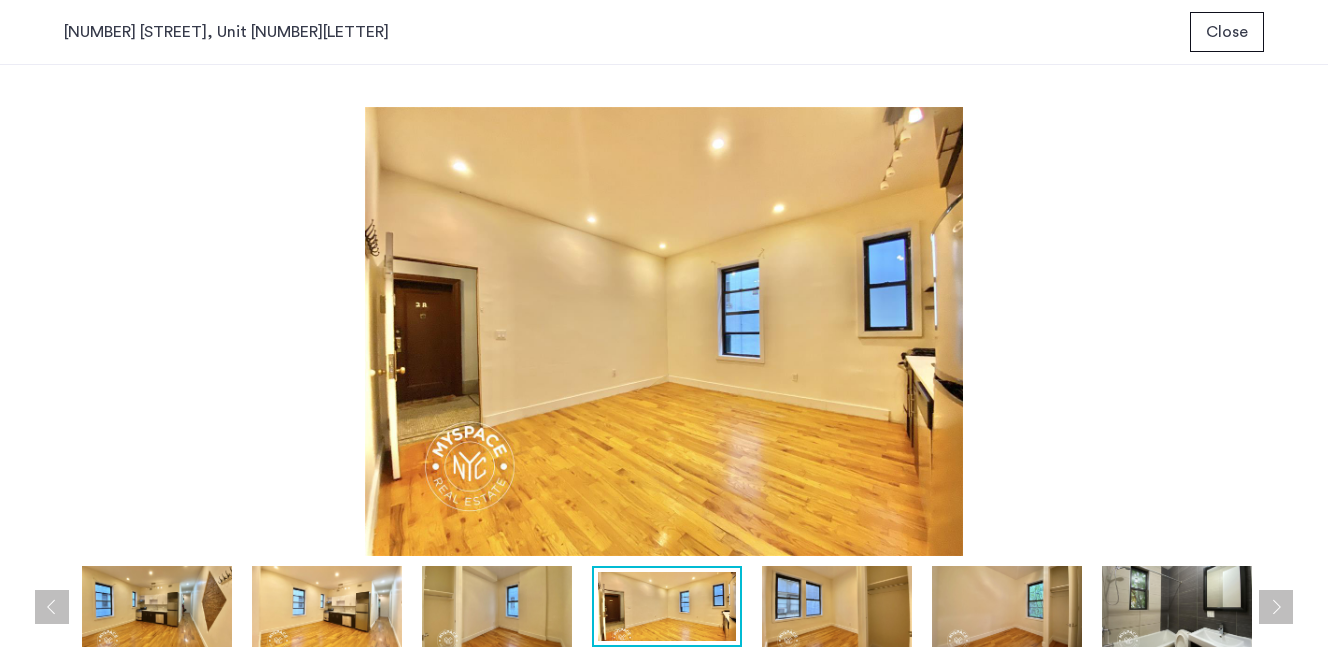 click at bounding box center [837, 606] 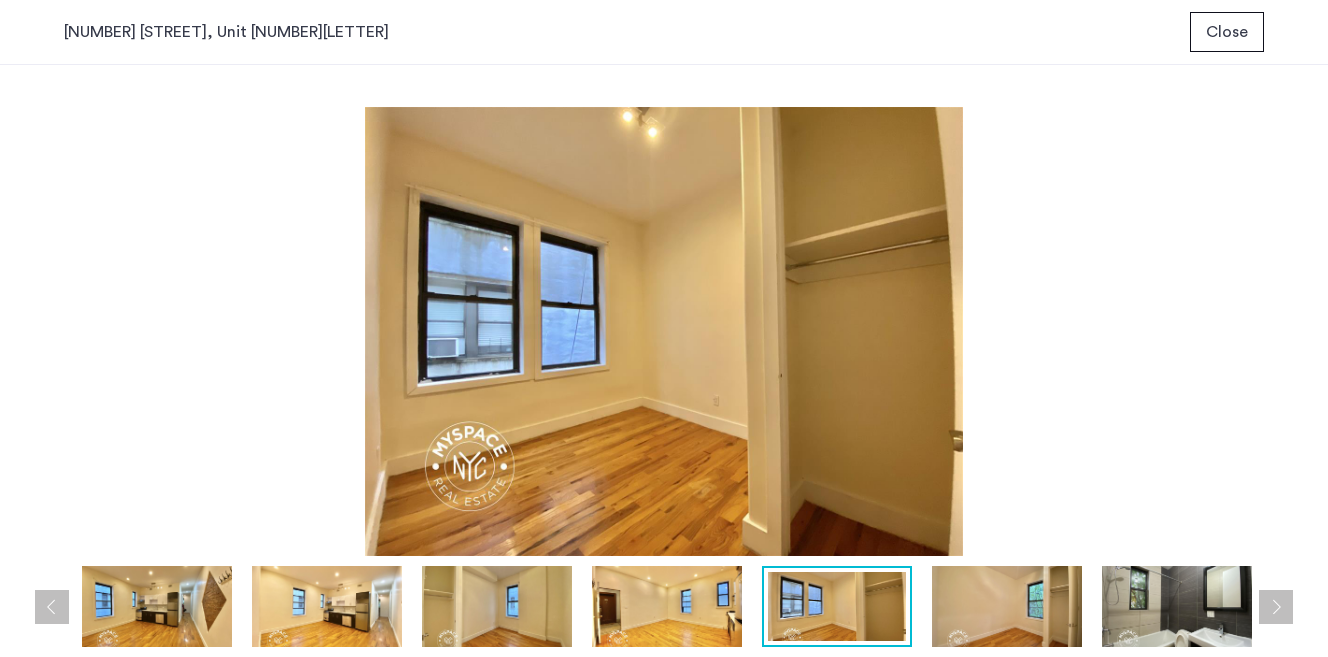 click at bounding box center [667, 606] 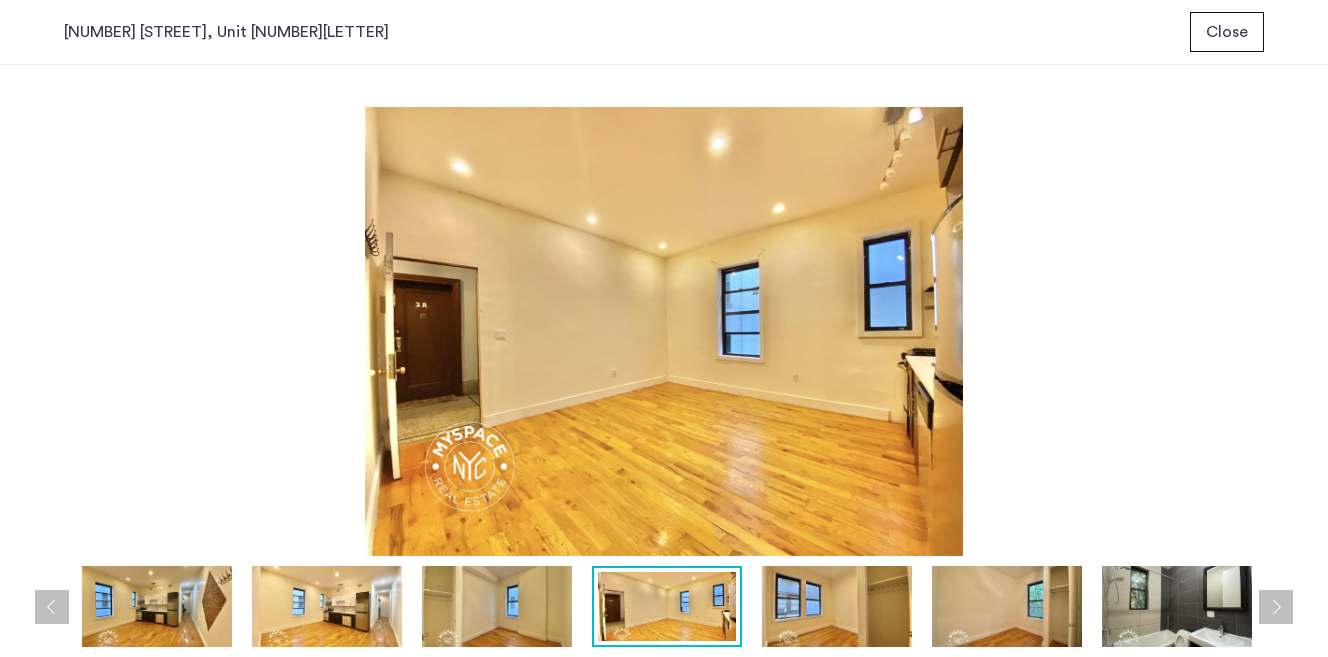 click at bounding box center [1007, 606] 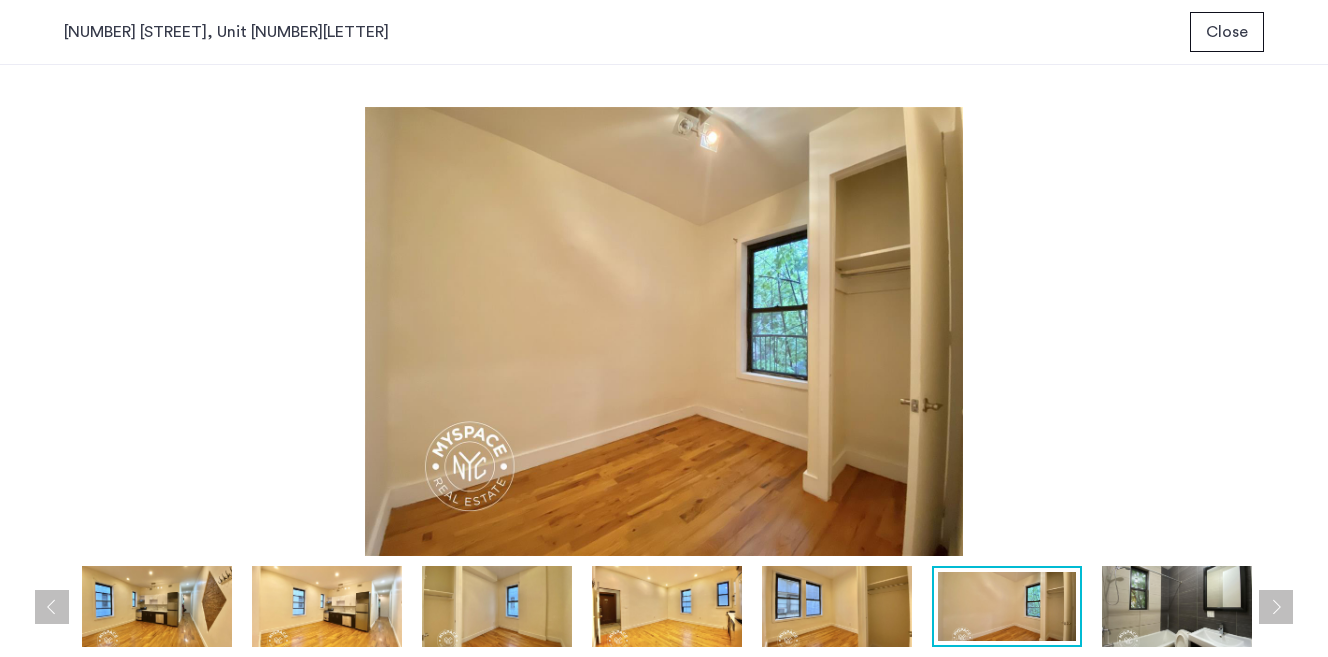 click at bounding box center (837, 606) 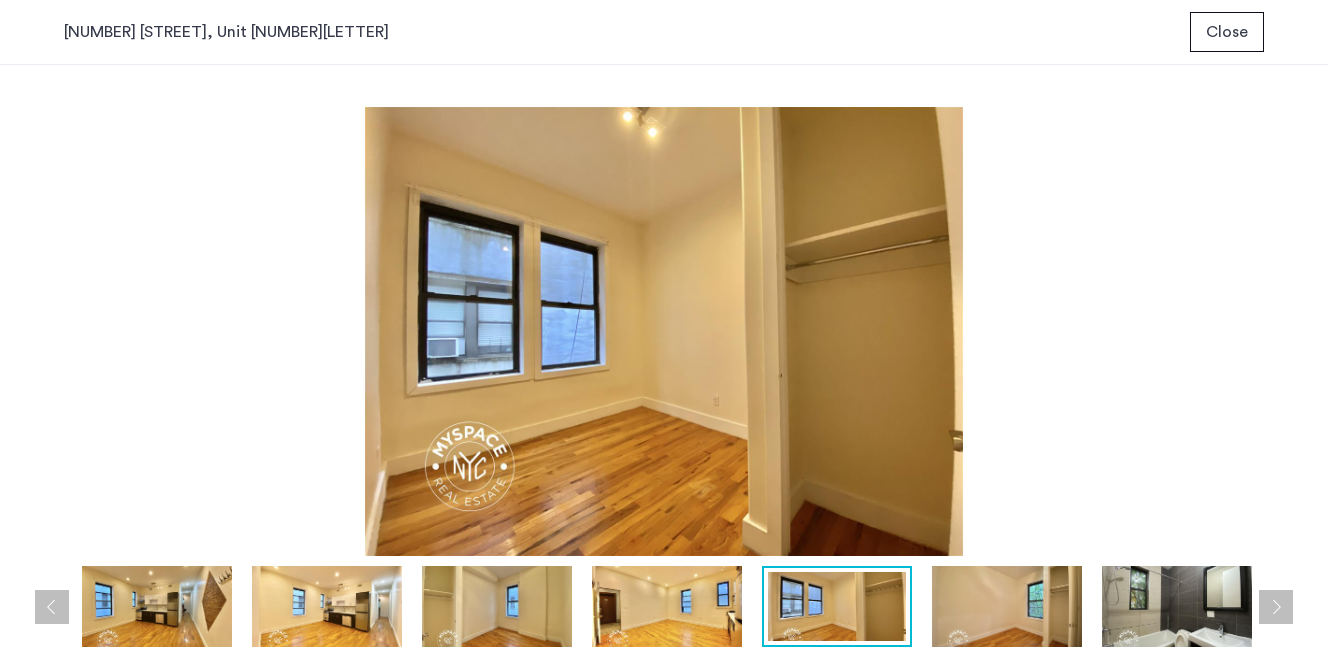 click at bounding box center [1177, 606] 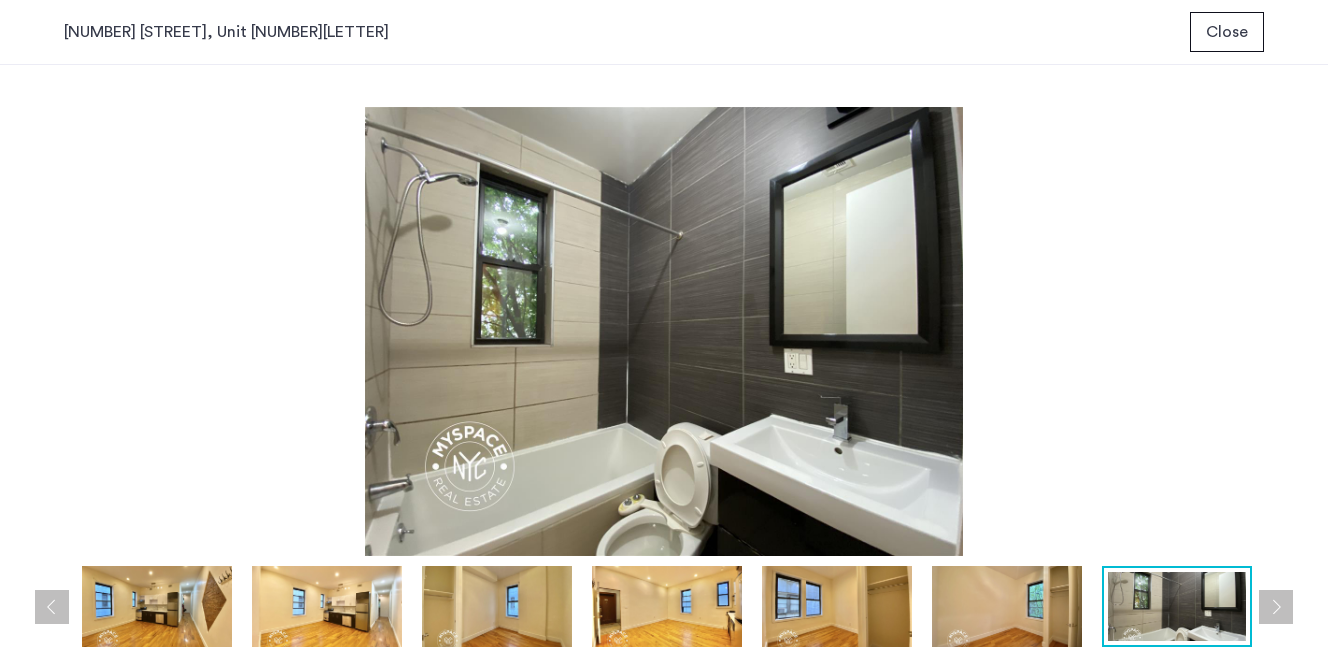 click at bounding box center [1007, 606] 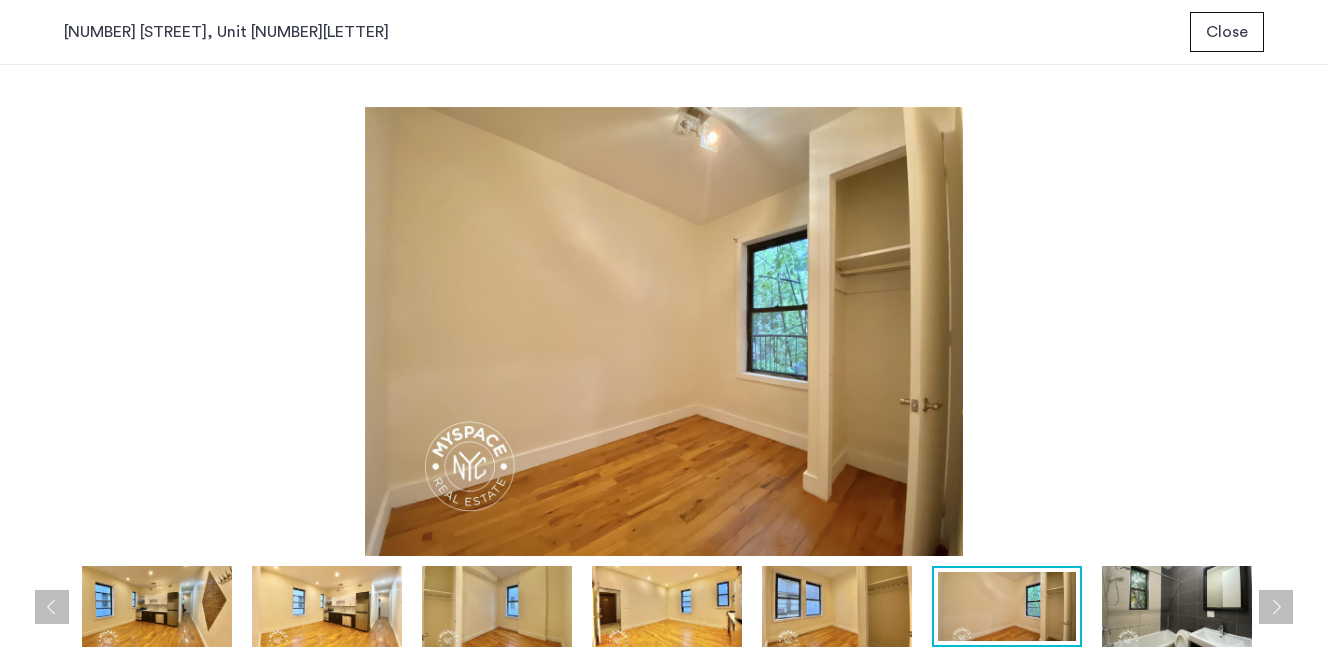 click at bounding box center [1276, 607] 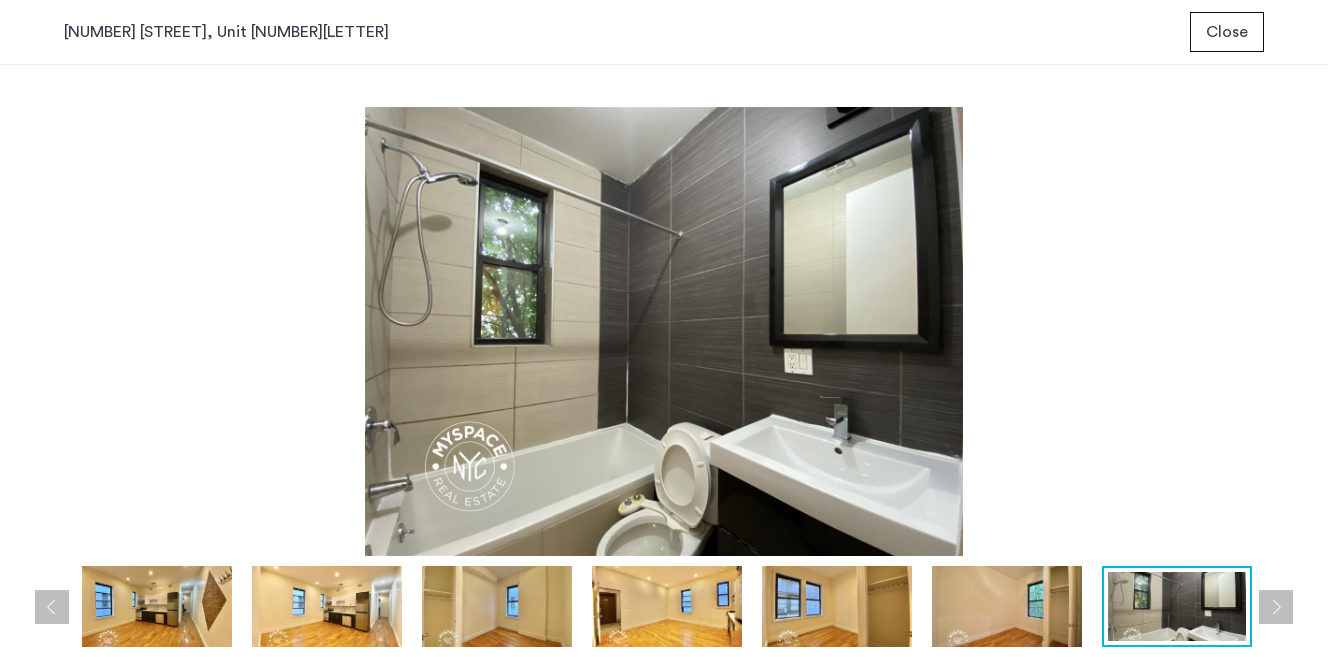 click at bounding box center (1276, 607) 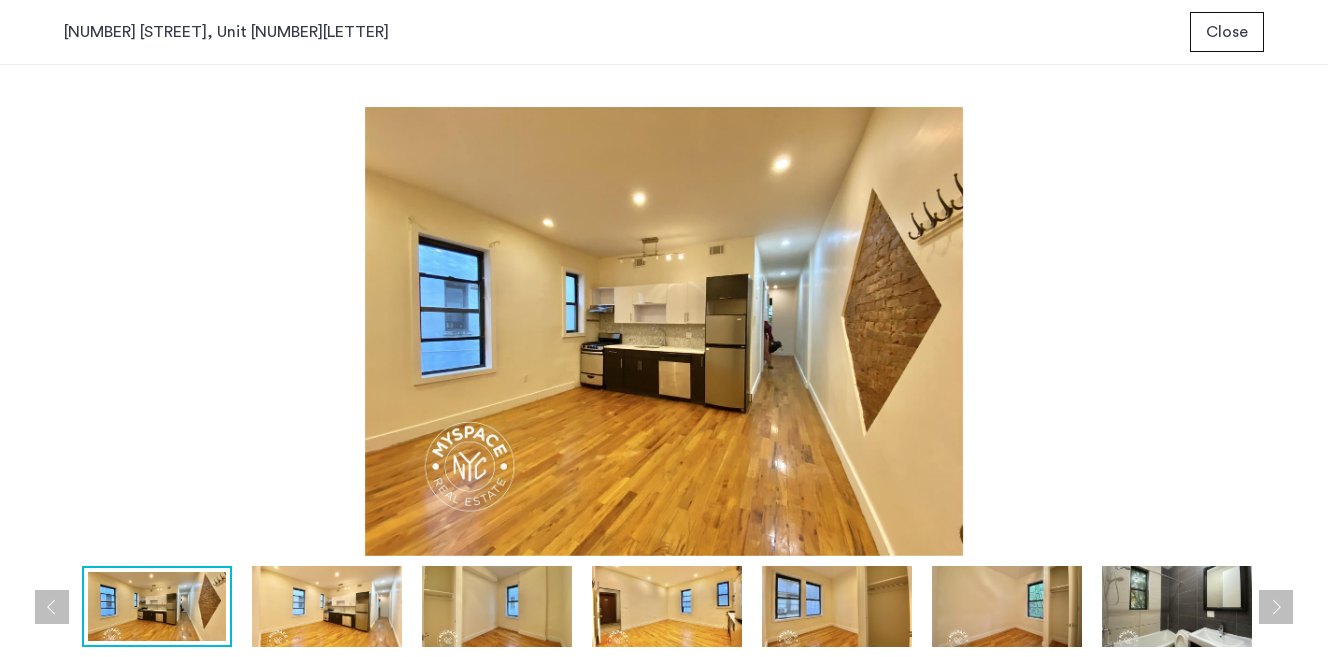 click on "Close" at bounding box center [1227, 32] 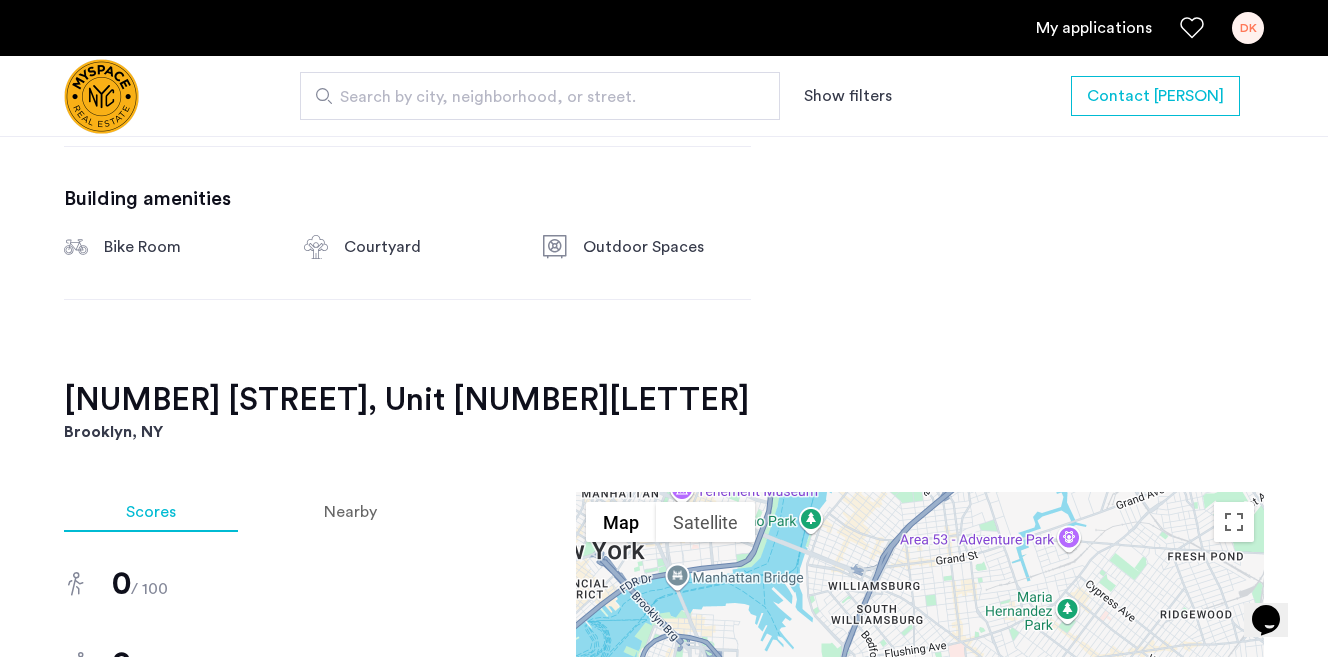 scroll, scrollTop: 1077, scrollLeft: 0, axis: vertical 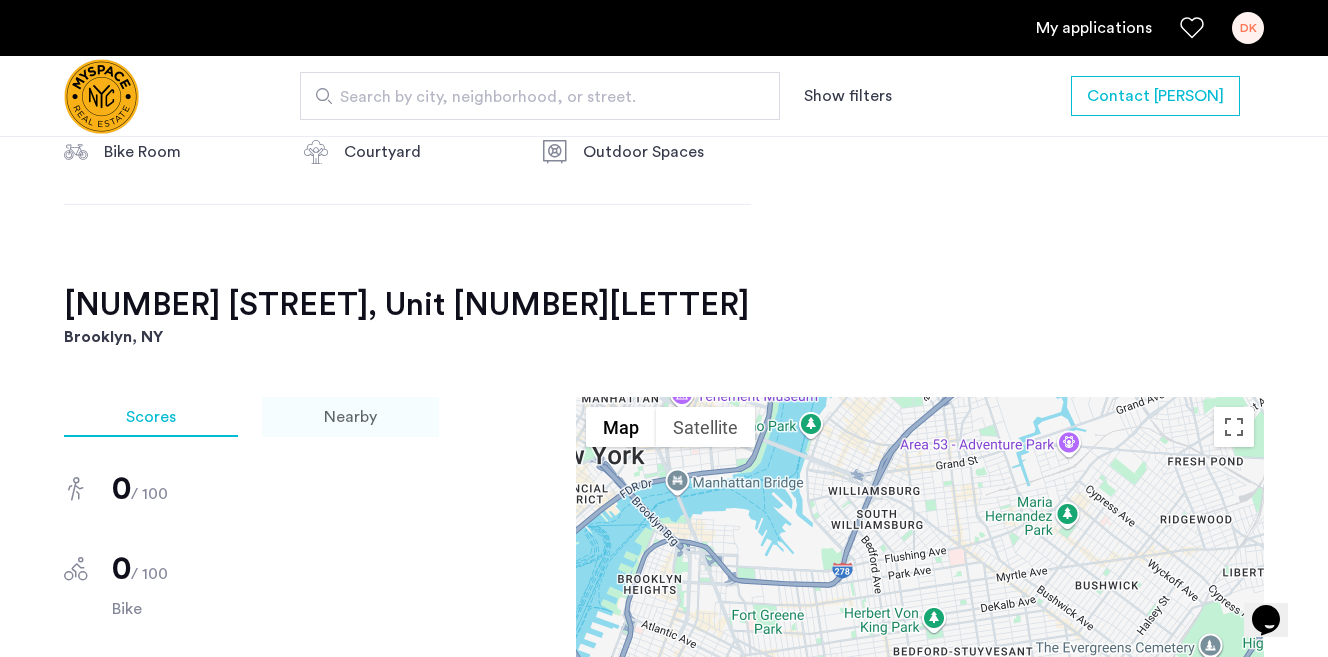 click on "Nearby" at bounding box center [350, 417] 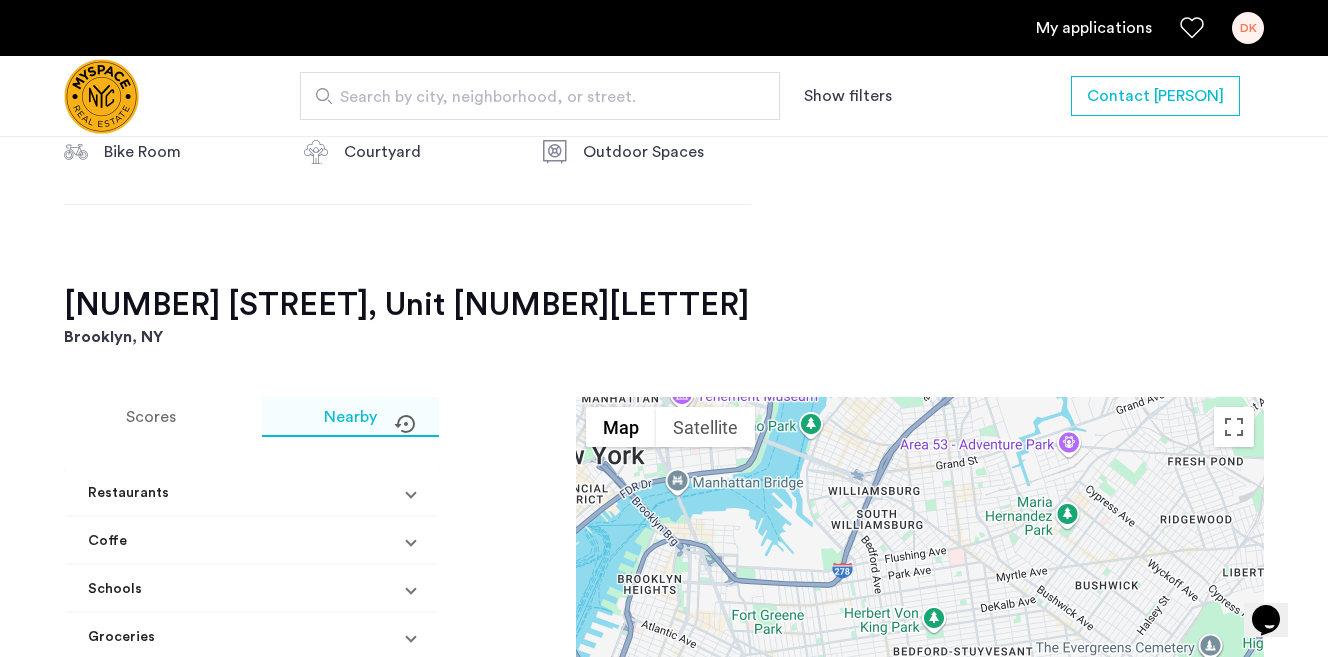 click on "Nearby" at bounding box center (350, 417) 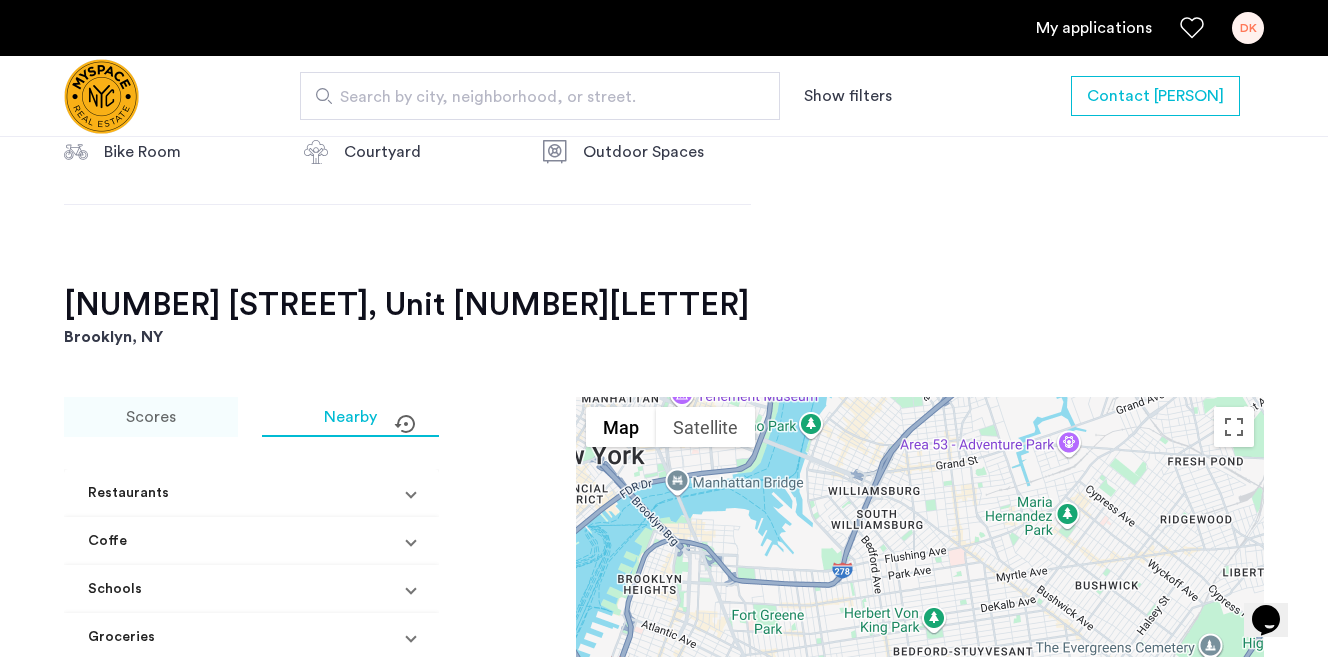 click on "Scores" at bounding box center (151, 417) 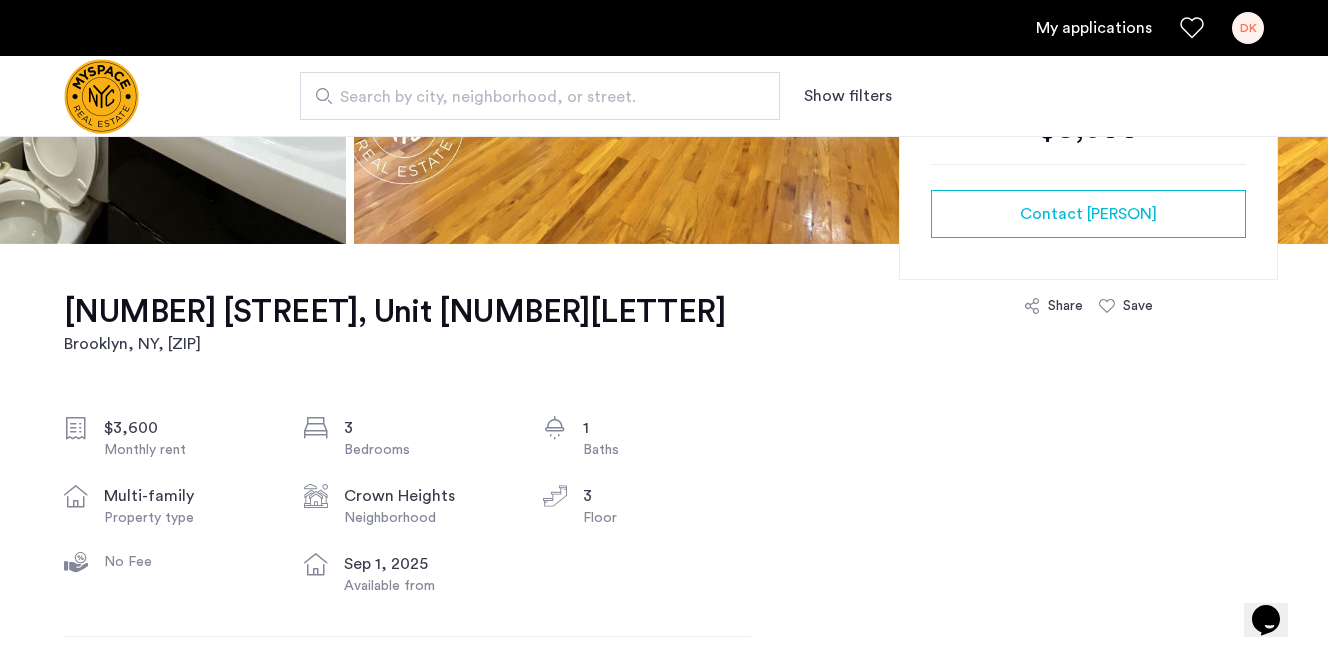 click on "3" 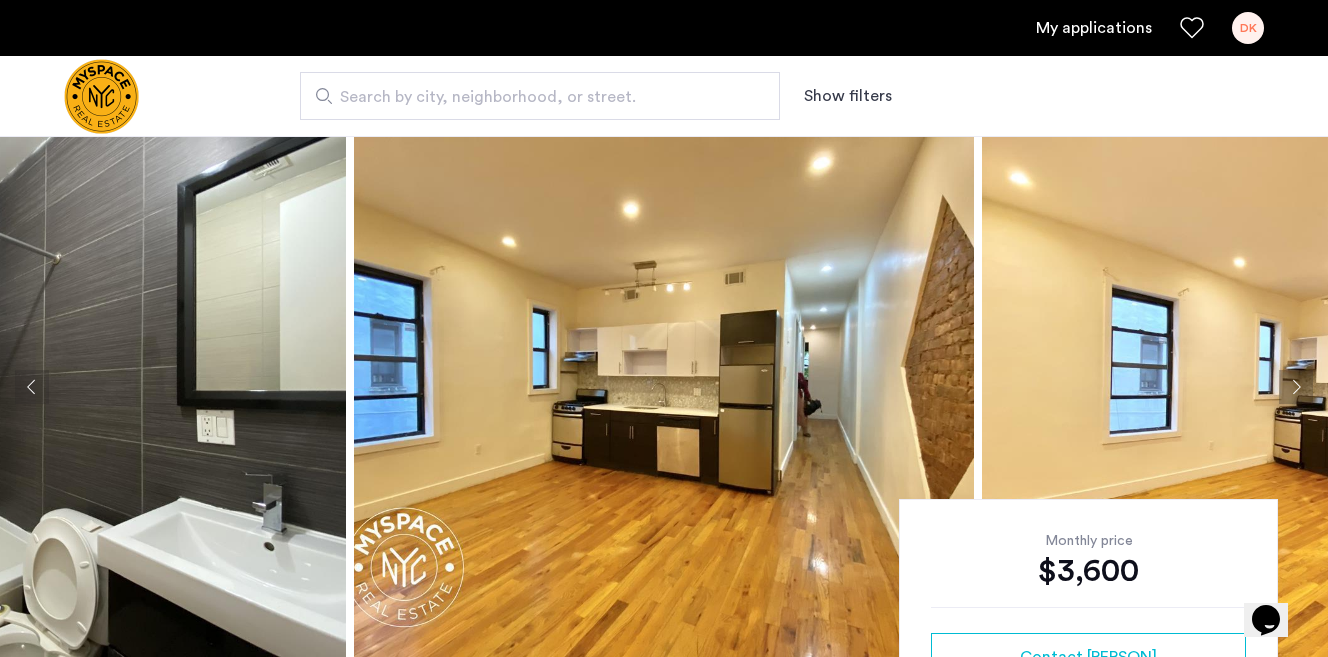 scroll, scrollTop: 0, scrollLeft: 0, axis: both 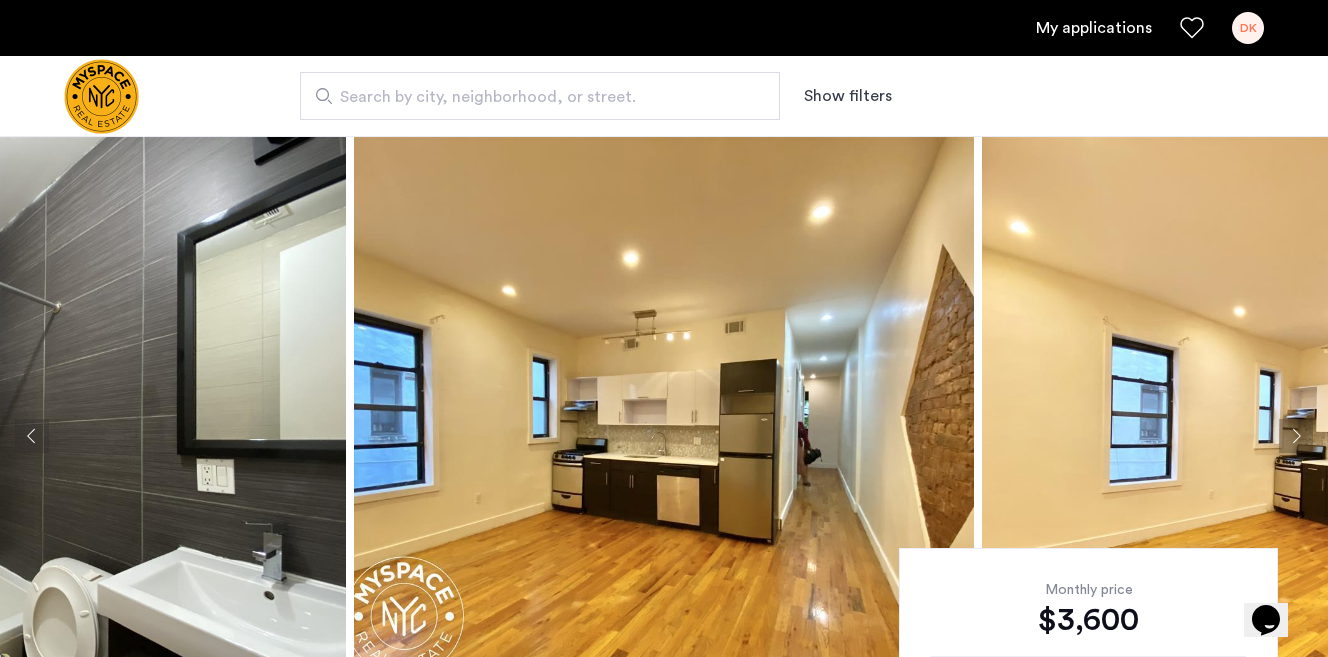 click on "Search by city, neighborhood, or street." at bounding box center [532, 97] 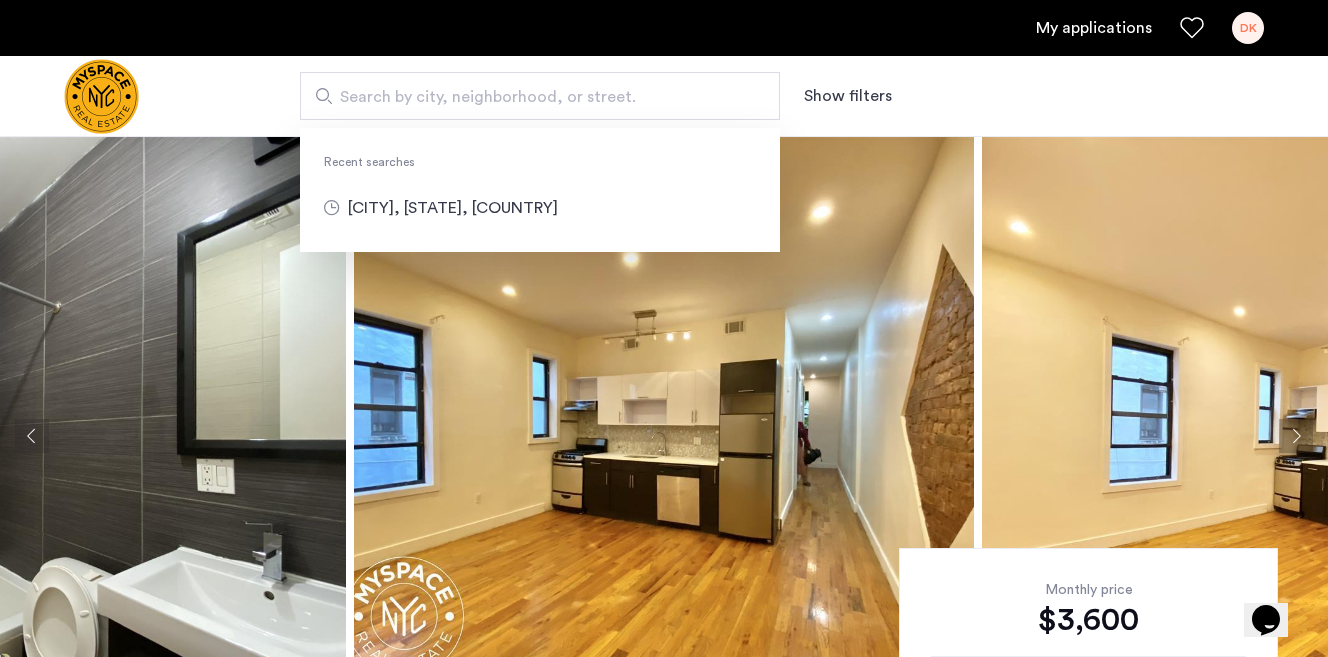 type on "**********" 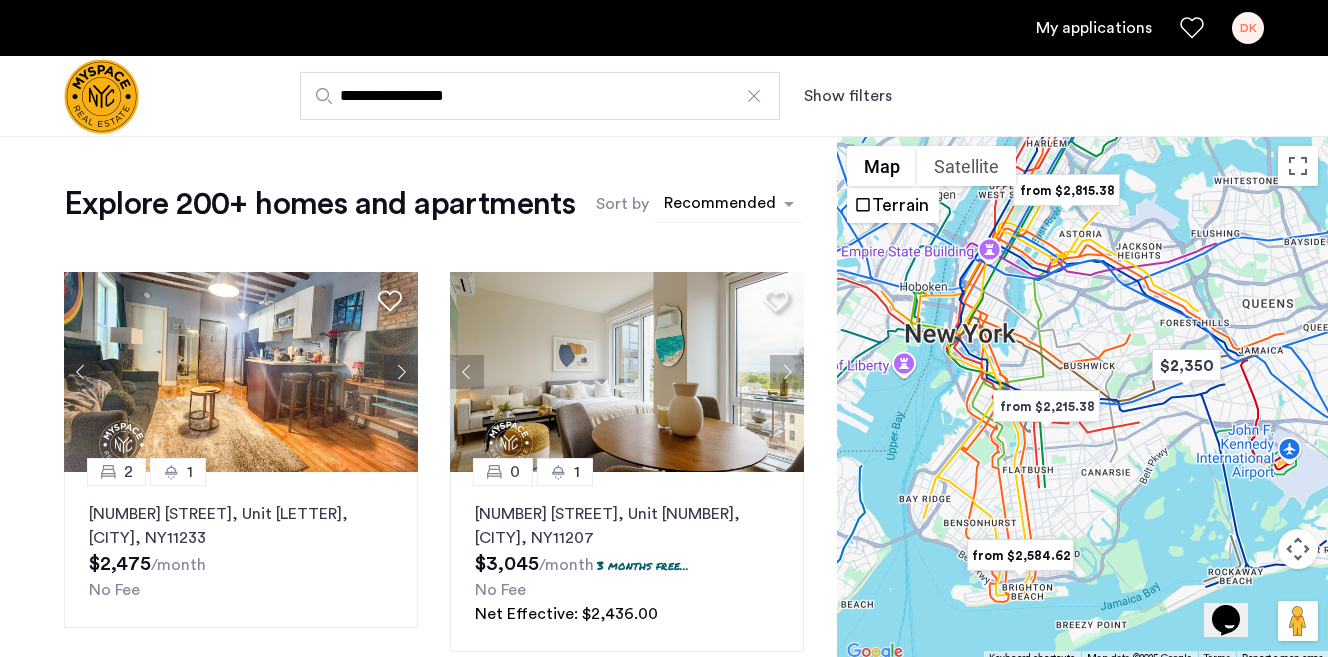 click 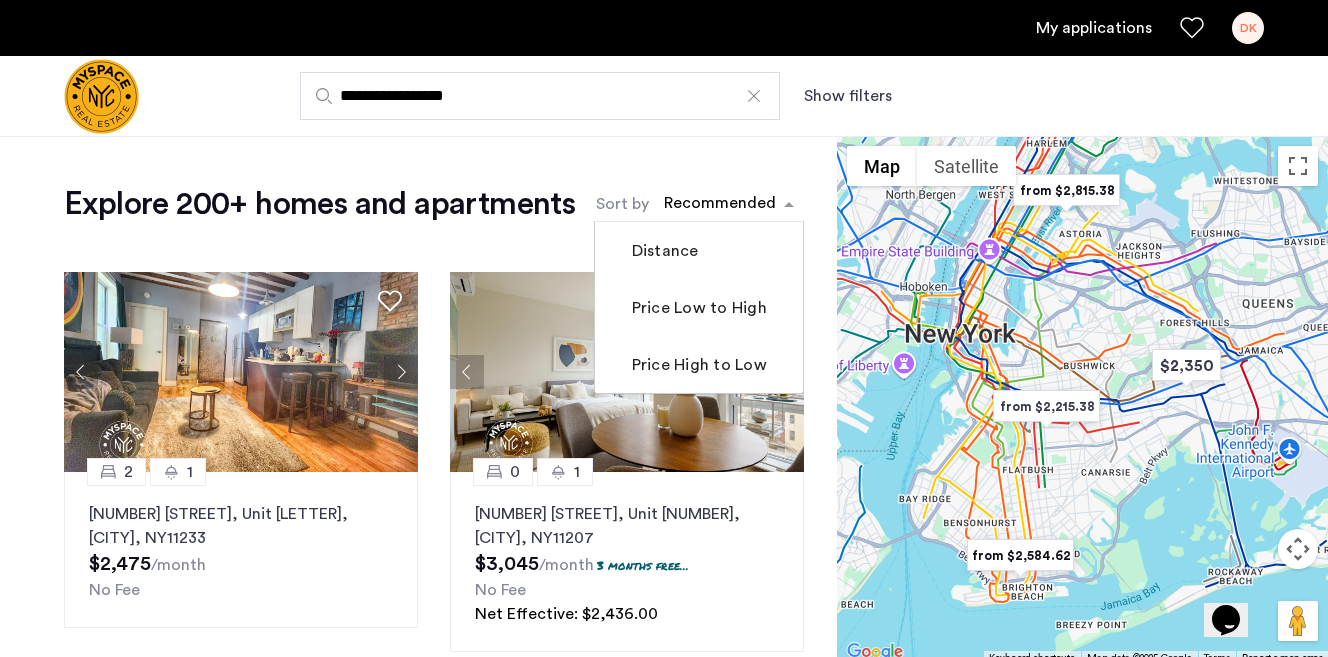 click on "Show filters" at bounding box center [848, 96] 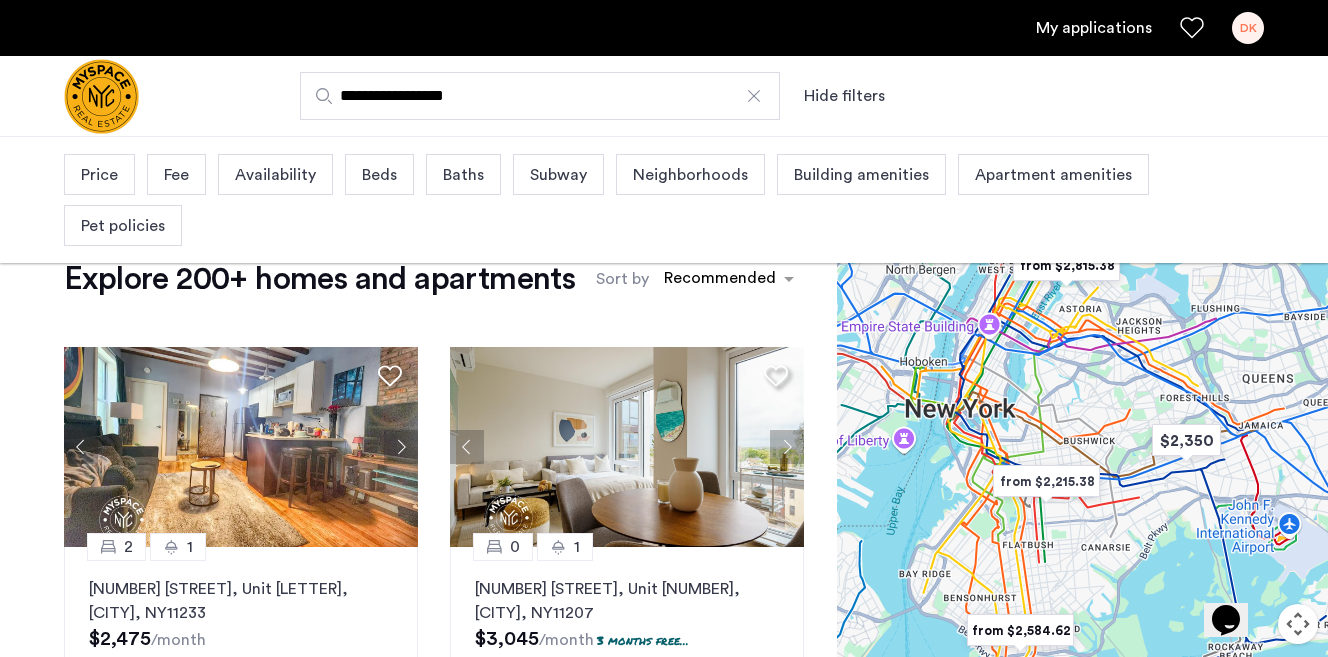 click on "Beds" at bounding box center [379, 175] 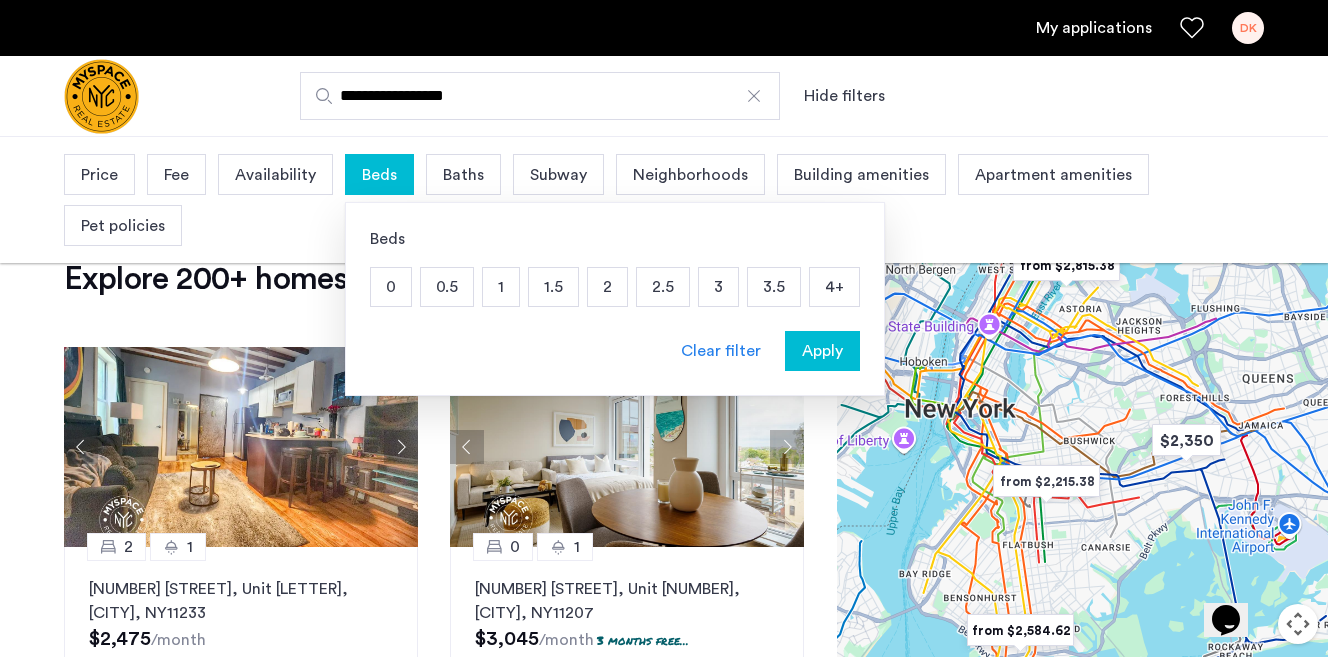 click on "3" at bounding box center [718, 287] 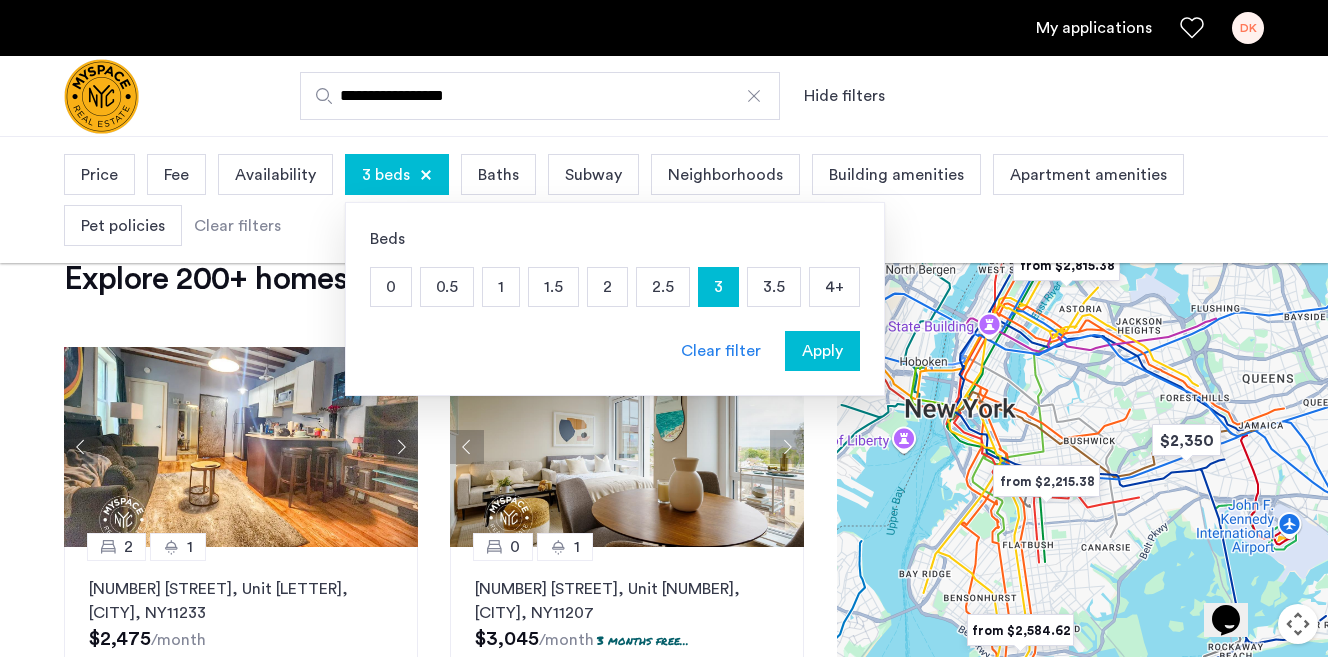 click on "Baths" at bounding box center (498, 174) 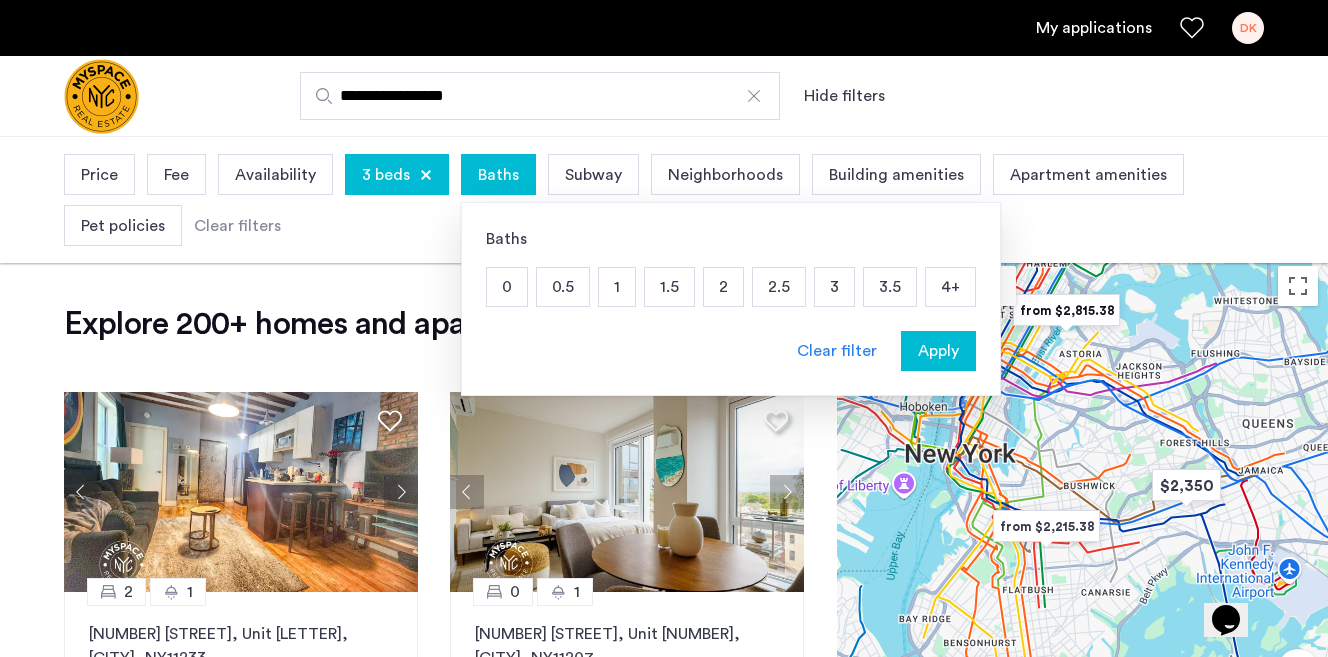 click on "2" at bounding box center [723, 287] 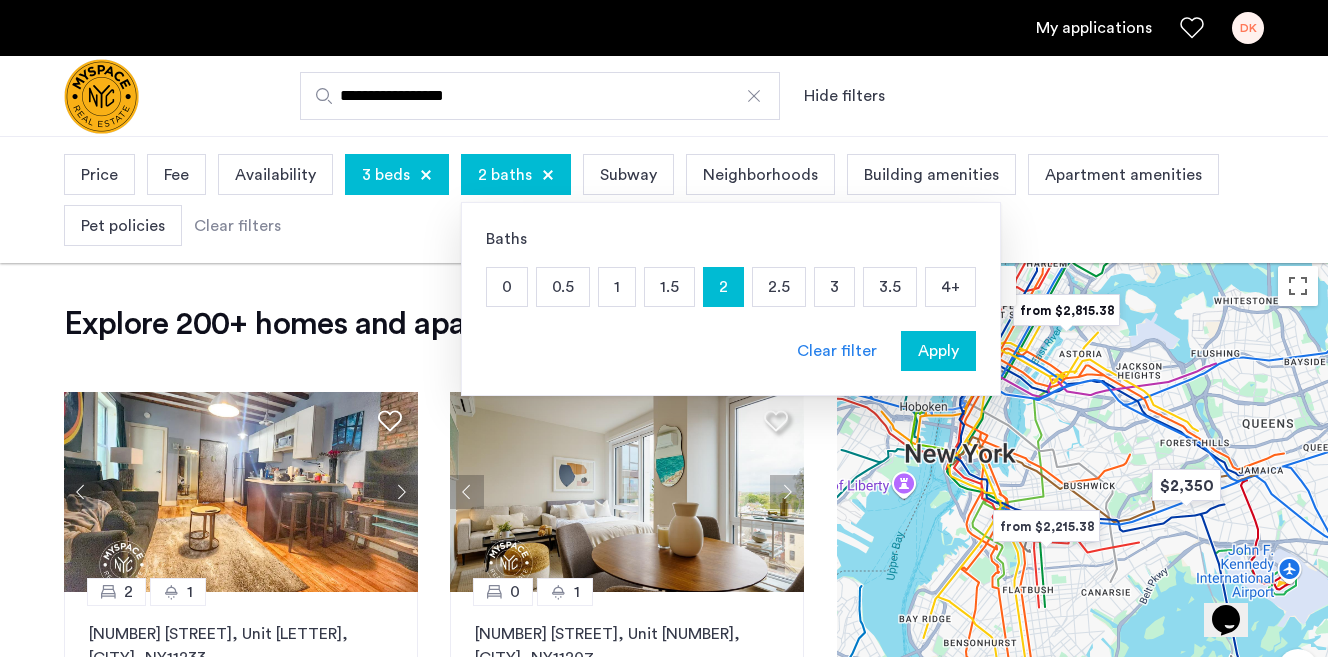 click on "Neighborhoods" at bounding box center (760, 175) 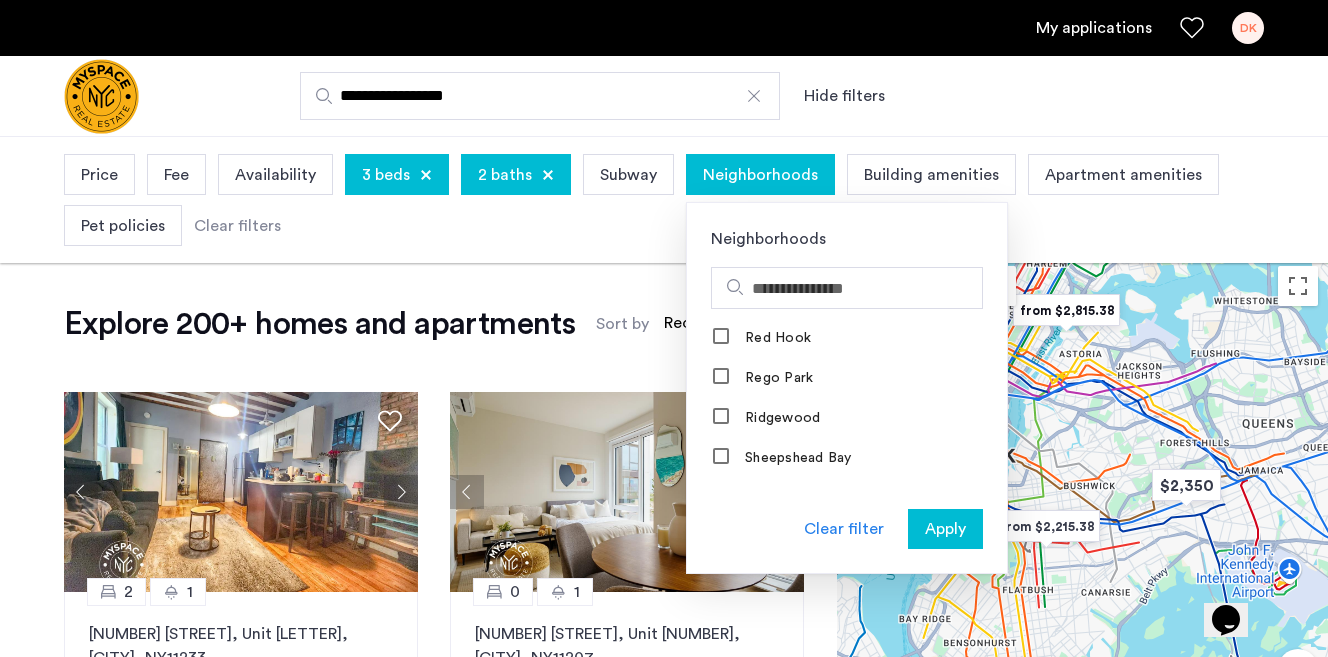 scroll, scrollTop: 2480, scrollLeft: 0, axis: vertical 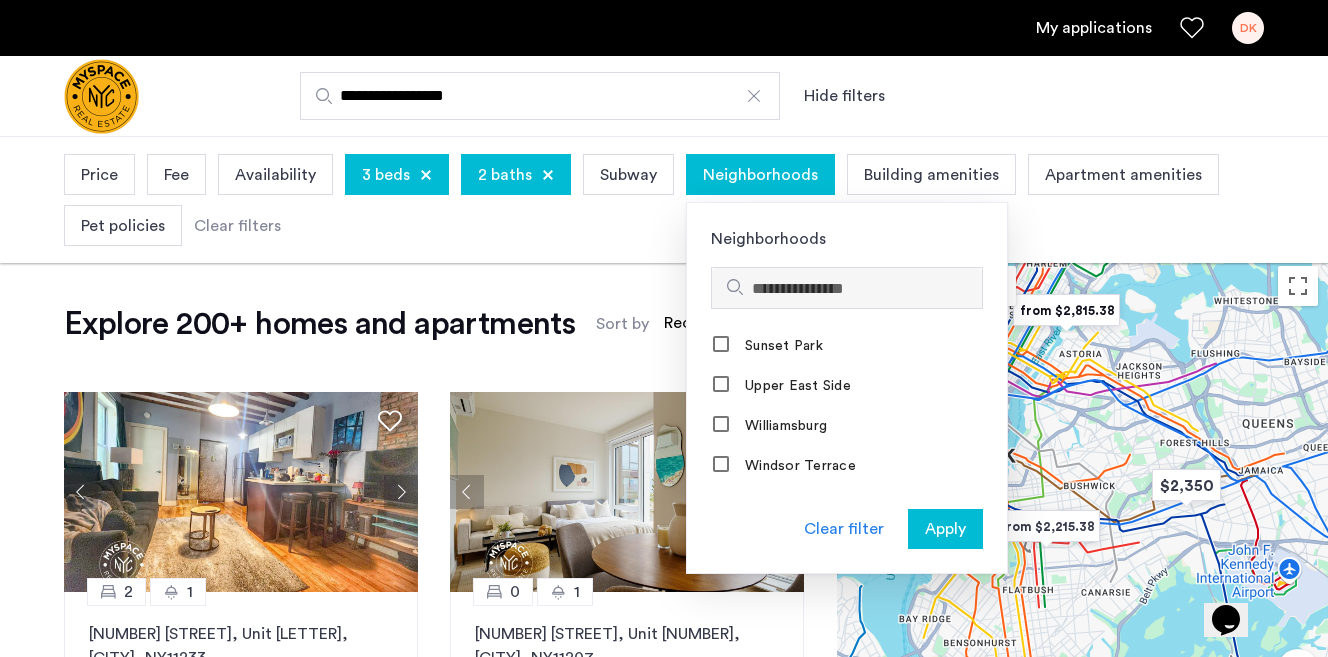 click at bounding box center (863, 289) 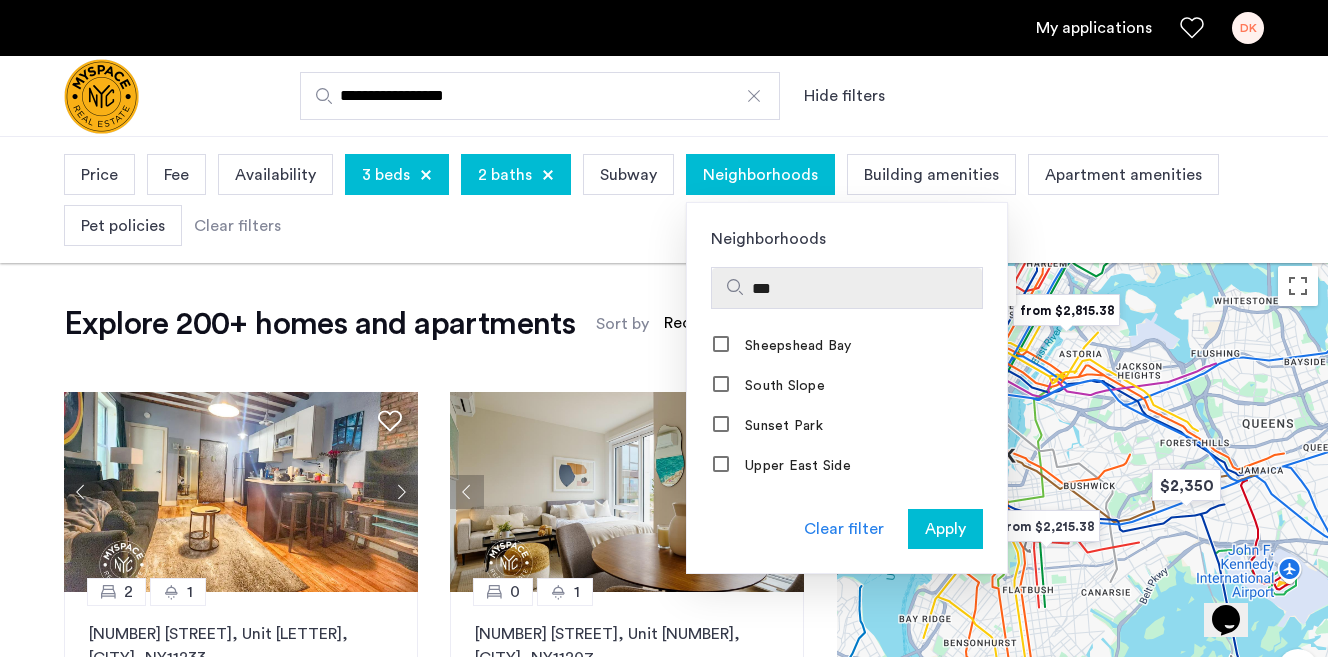 scroll, scrollTop: 0, scrollLeft: 0, axis: both 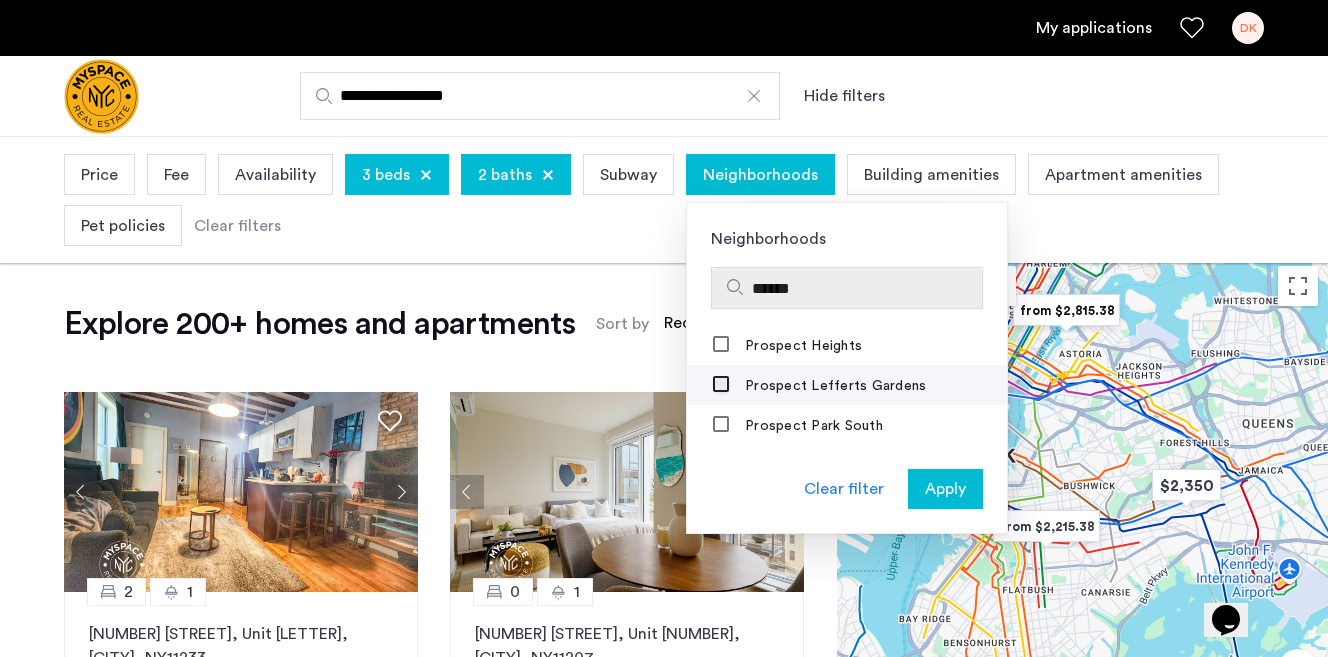 type on "******" 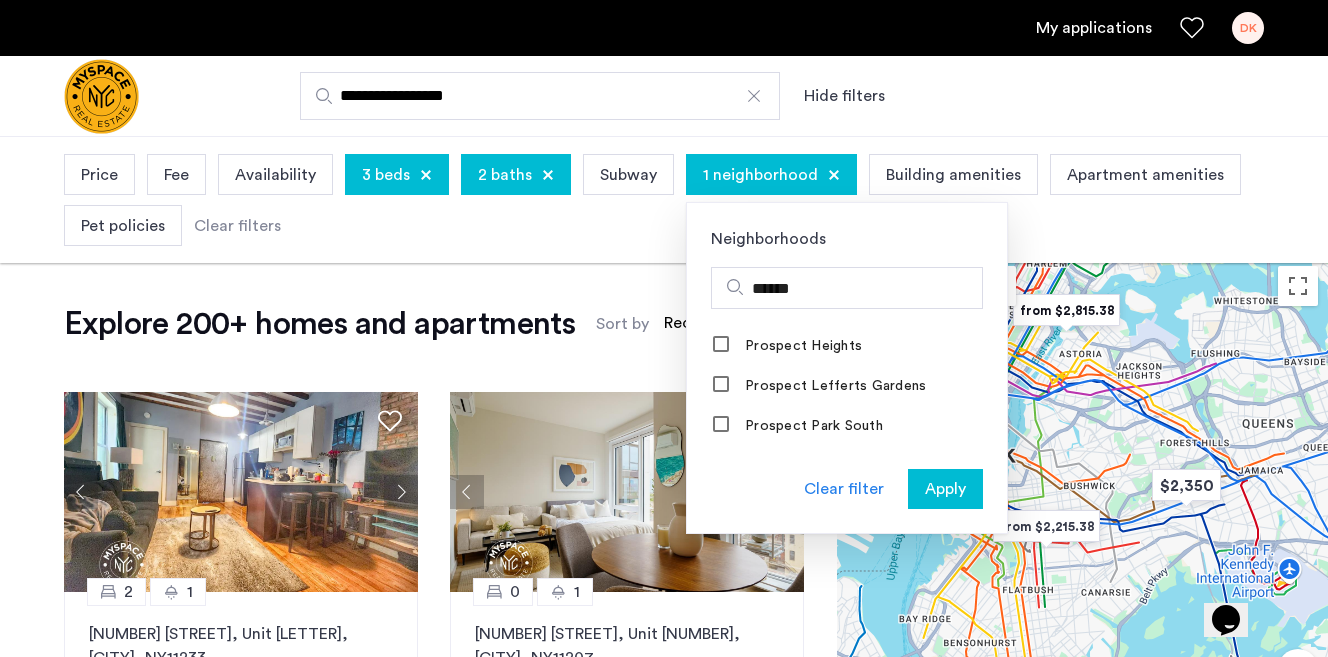 click on "Apply" at bounding box center (945, 489) 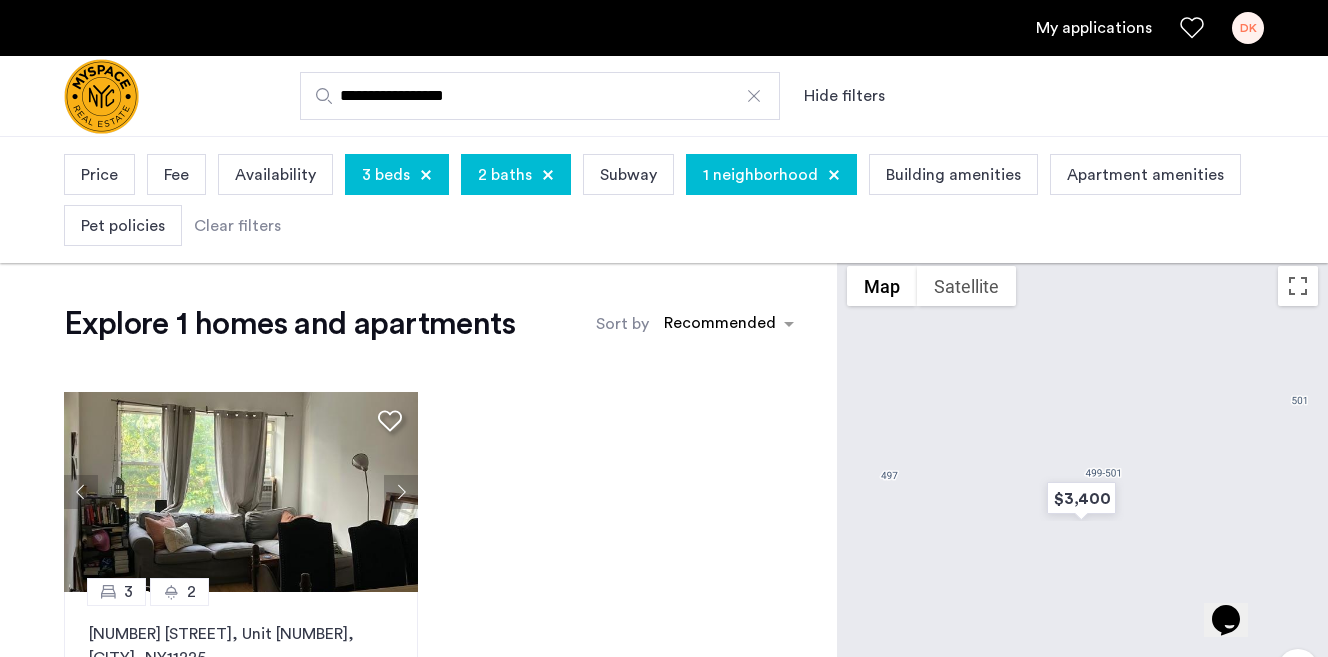 click on "1 neighborhood" at bounding box center (760, 175) 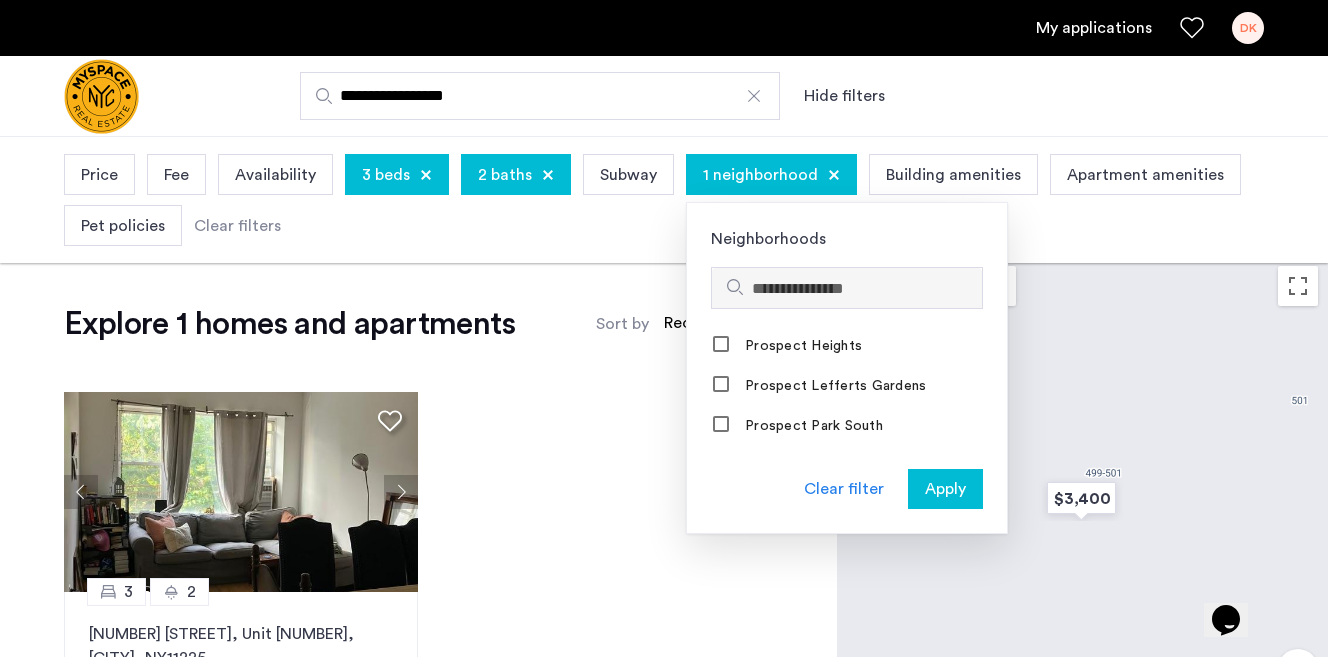 click at bounding box center [847, 288] 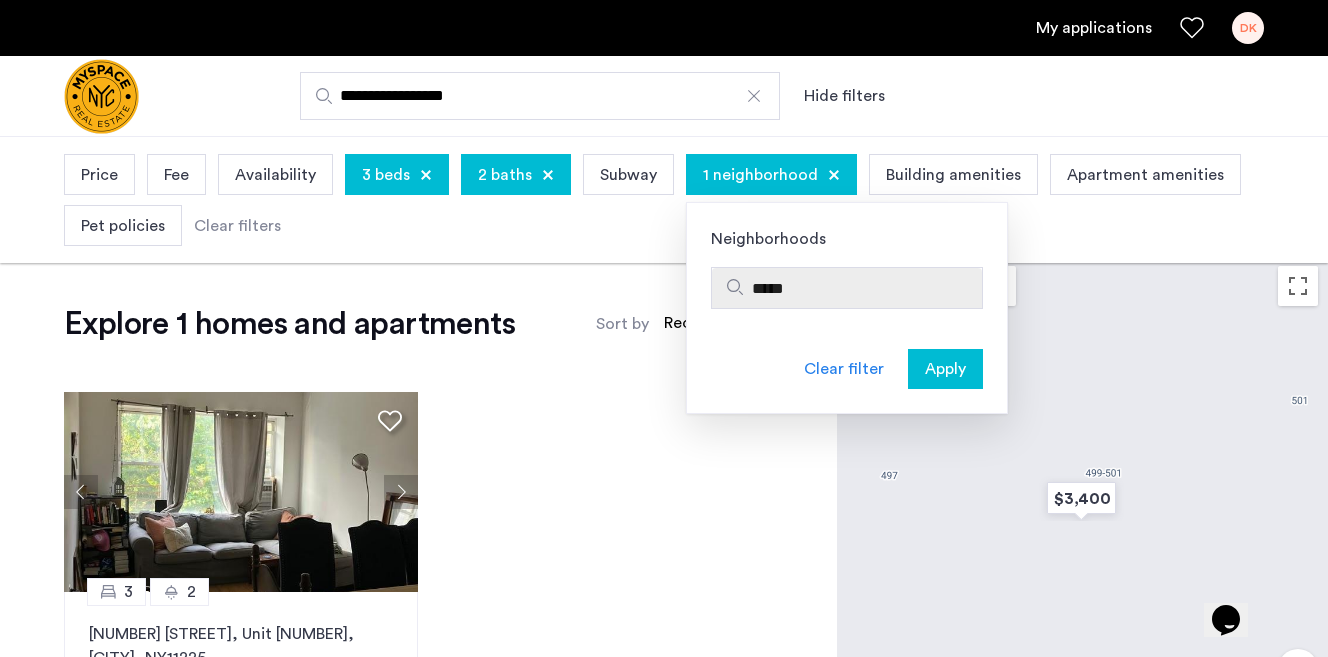 click on "*****" at bounding box center [863, 289] 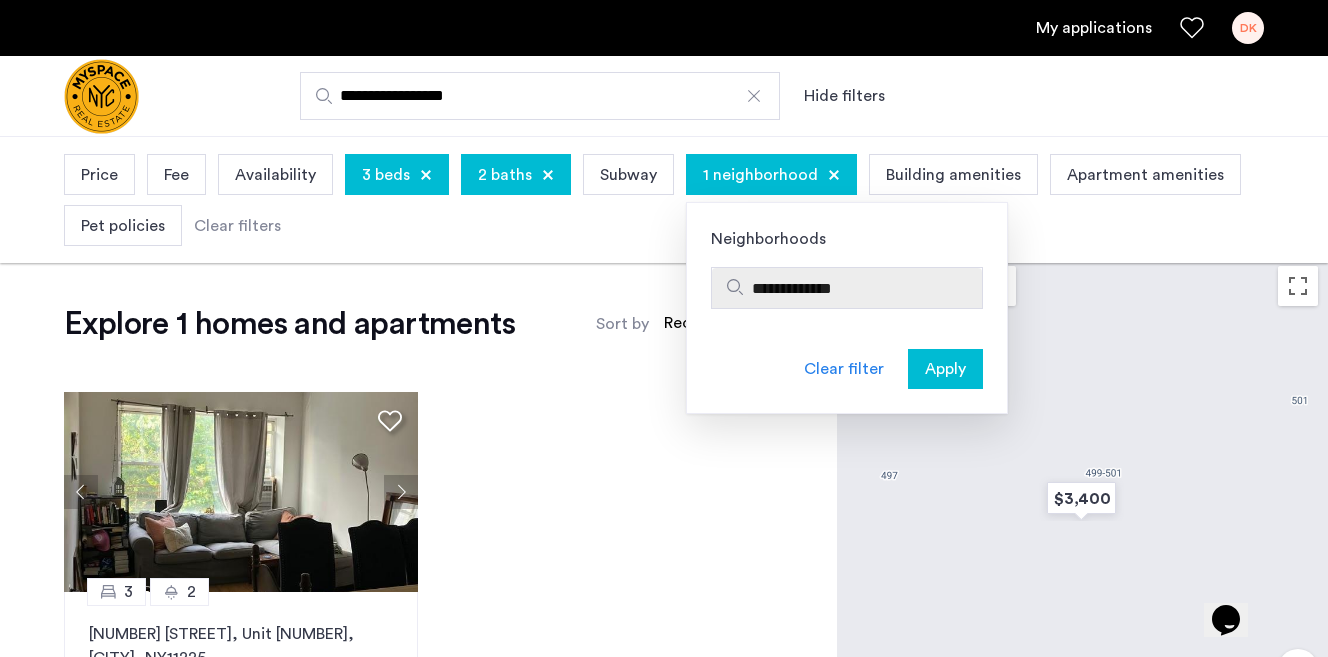 type on "**********" 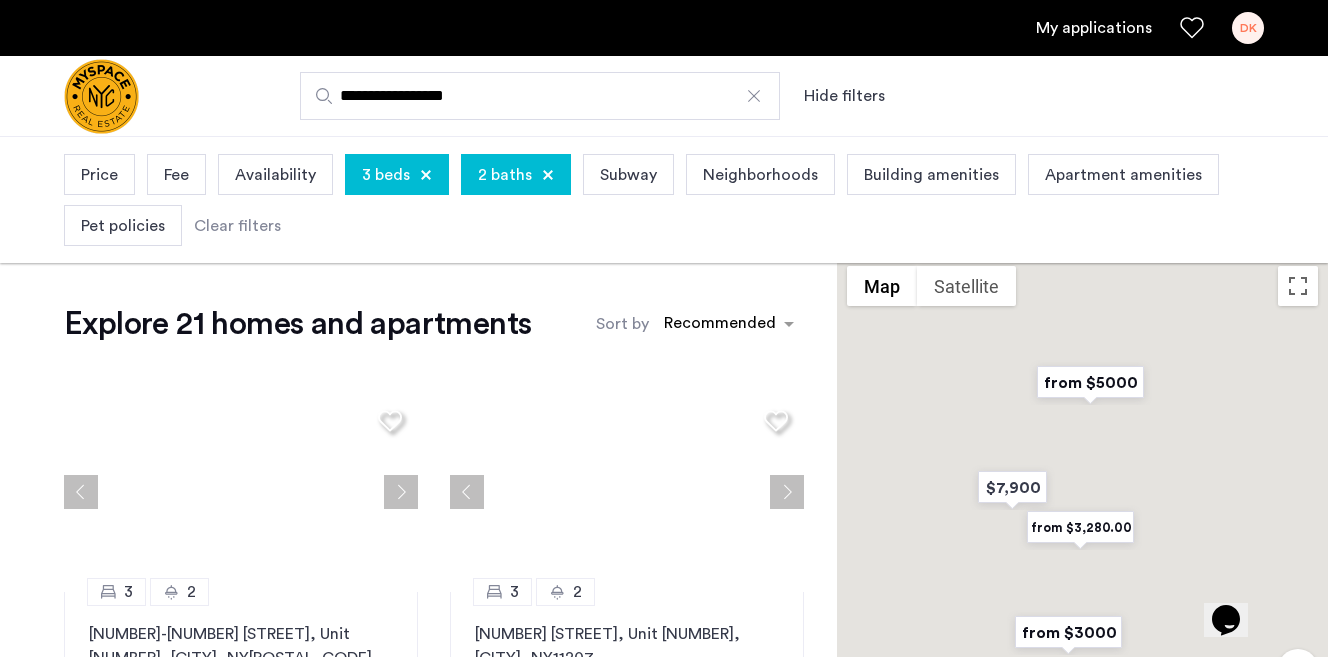 click on "Neighborhoods" at bounding box center (760, 175) 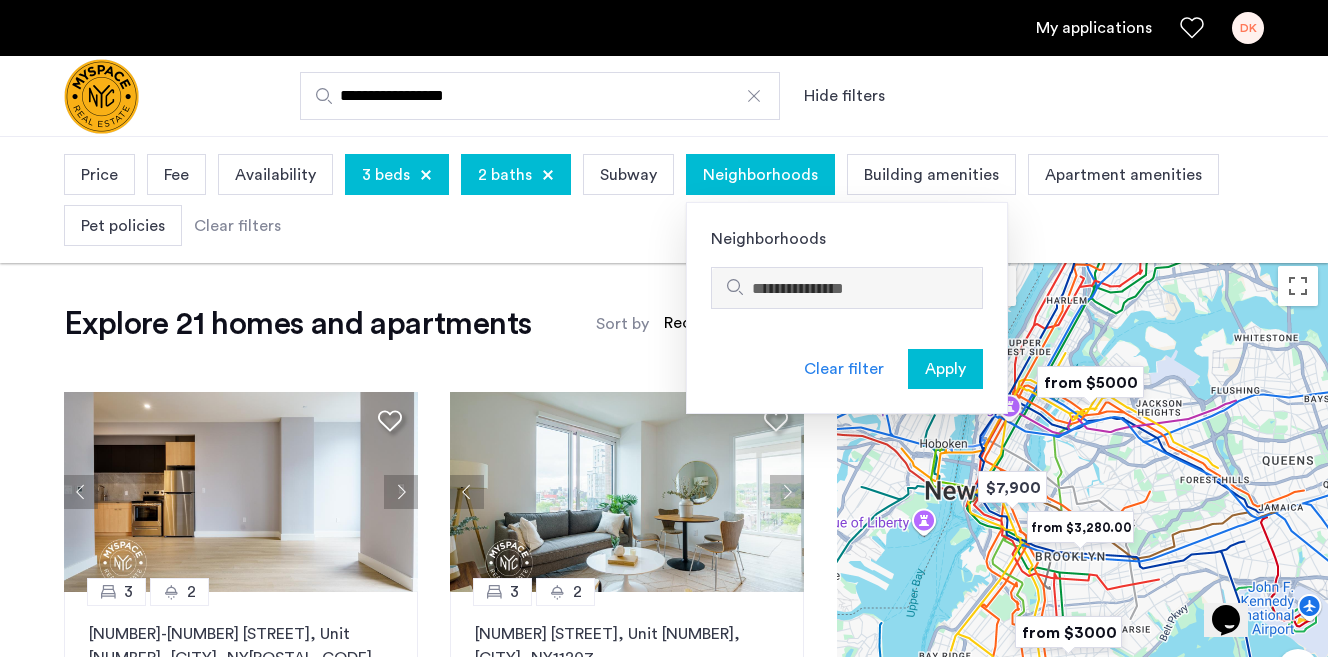 click at bounding box center (863, 289) 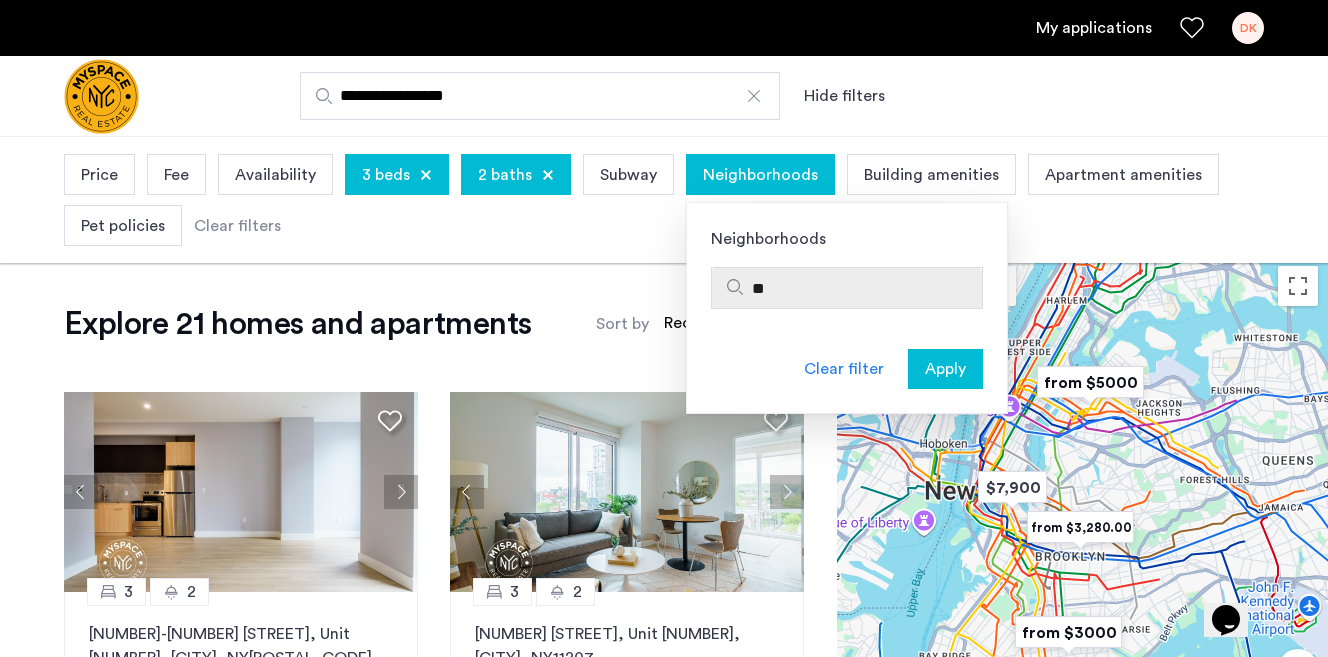type on "*" 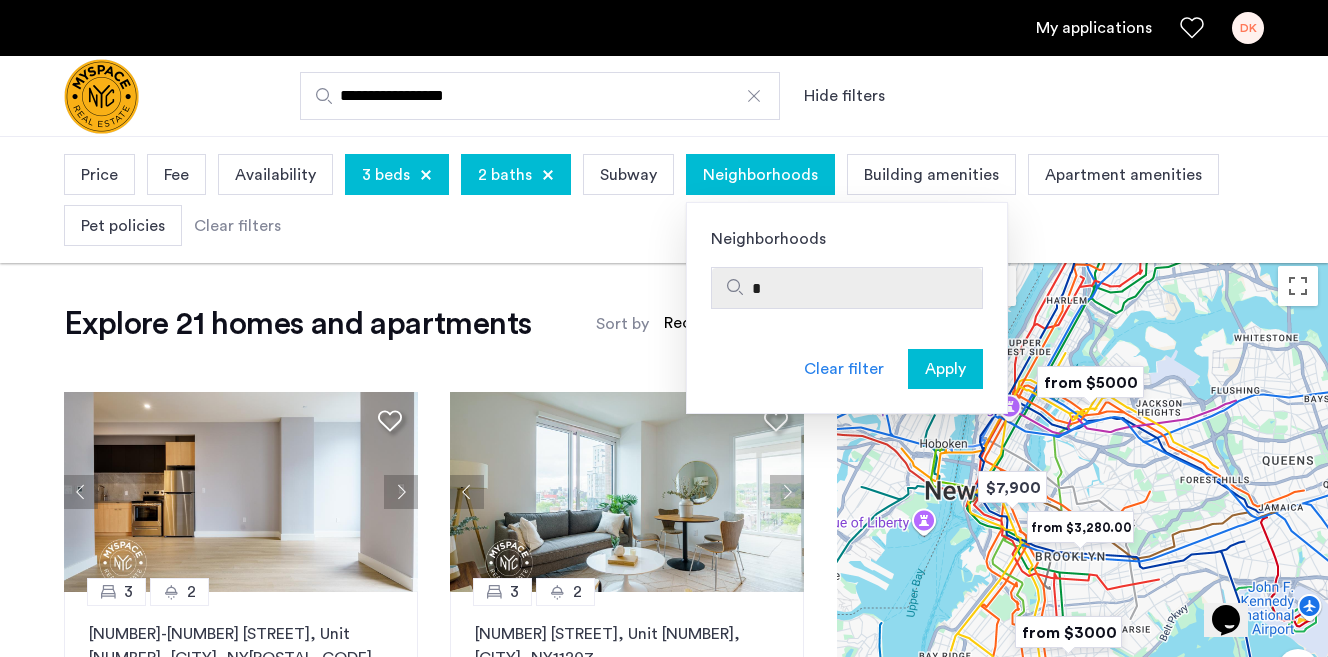 type 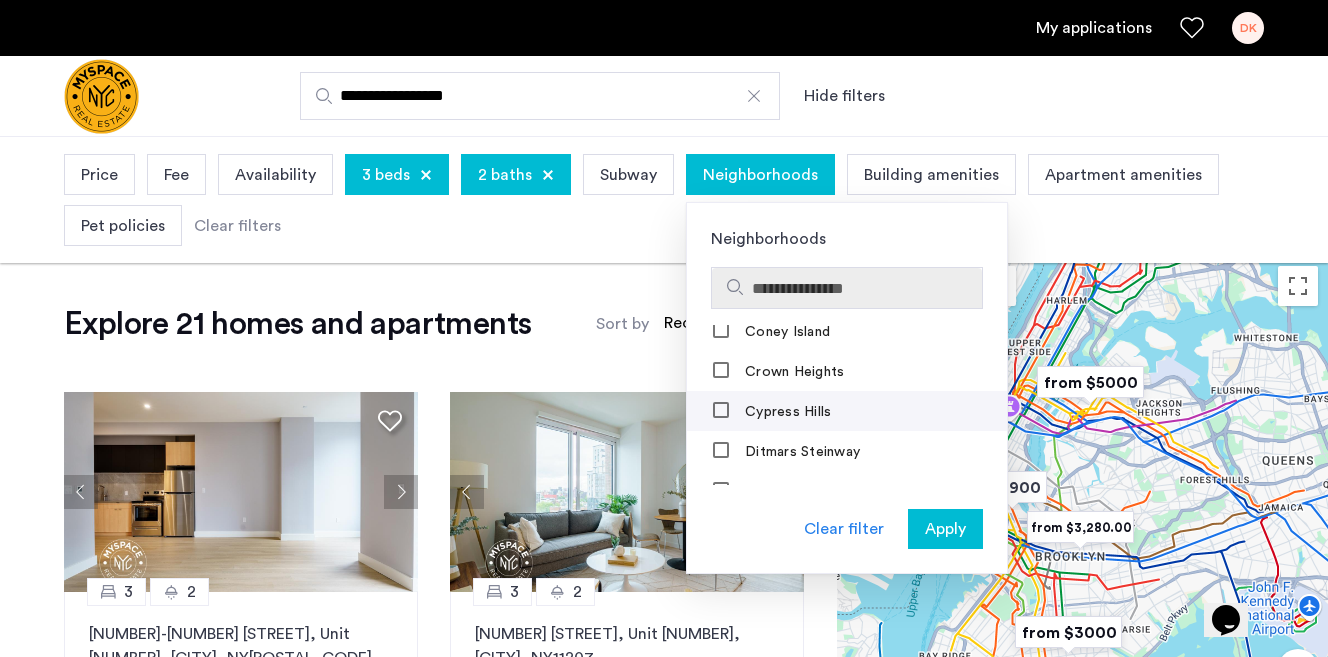 scroll, scrollTop: 691, scrollLeft: 0, axis: vertical 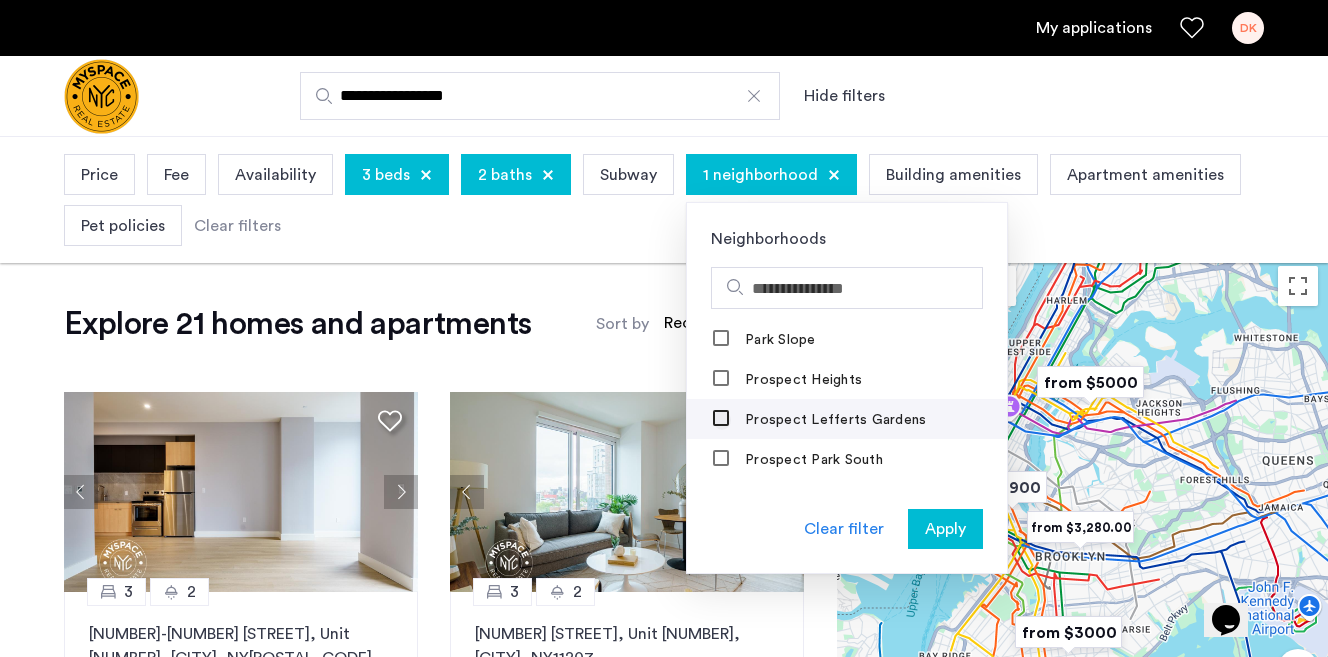 click at bounding box center [722, 420] 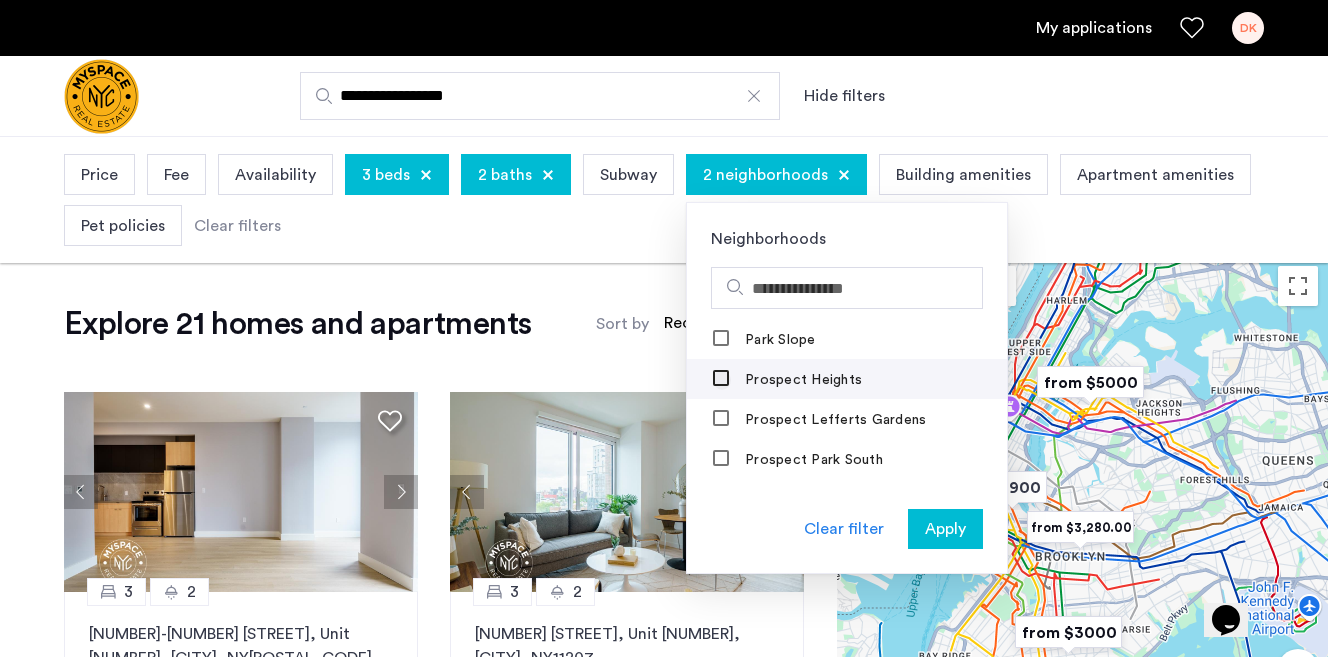 click at bounding box center [722, 380] 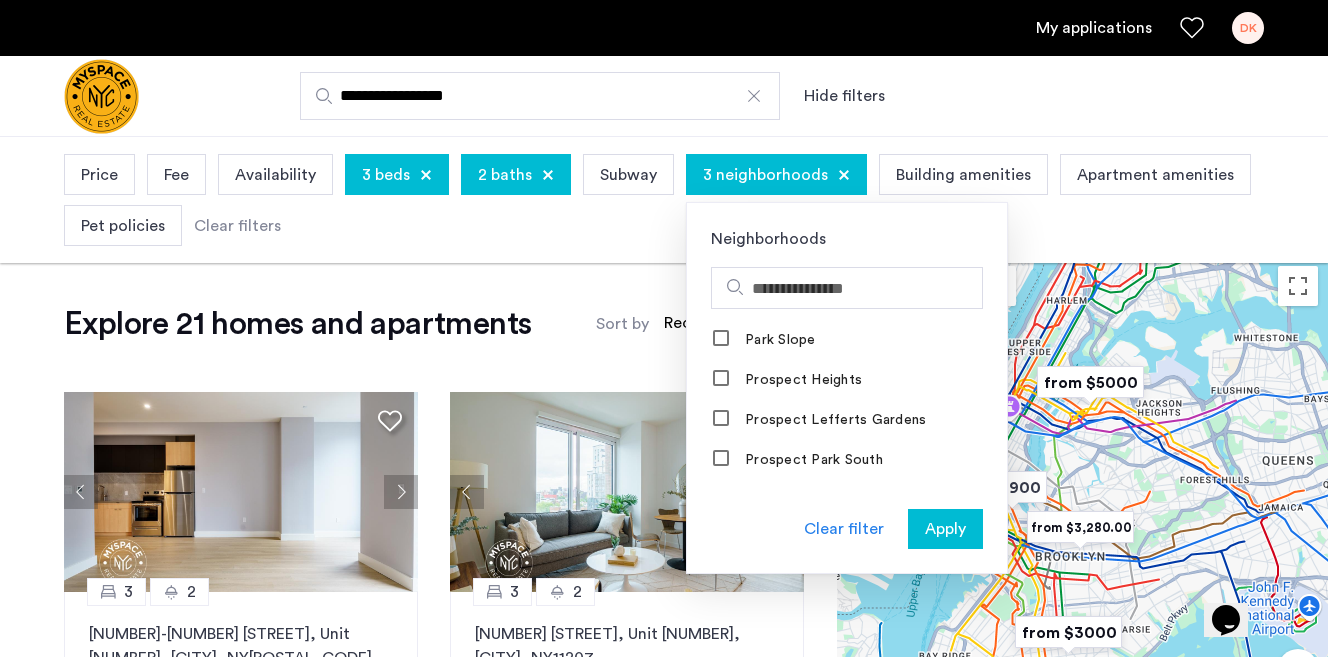 click on "Apply" at bounding box center [945, 529] 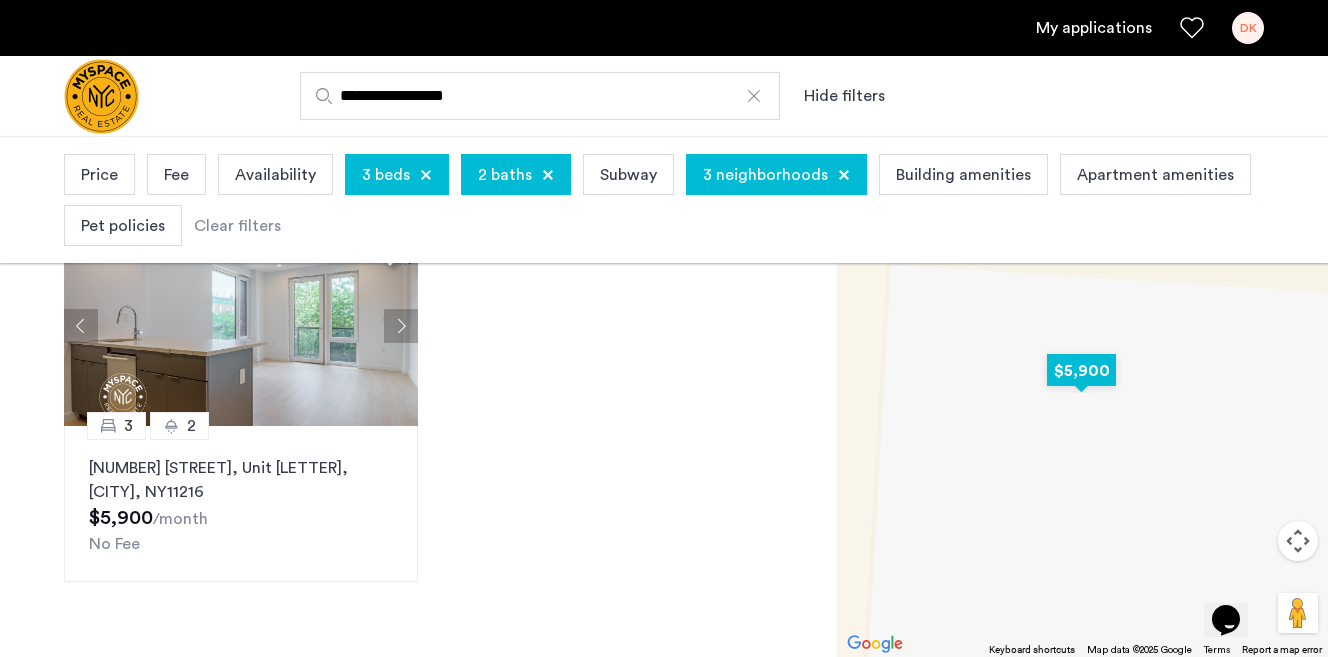 scroll, scrollTop: 30, scrollLeft: 0, axis: vertical 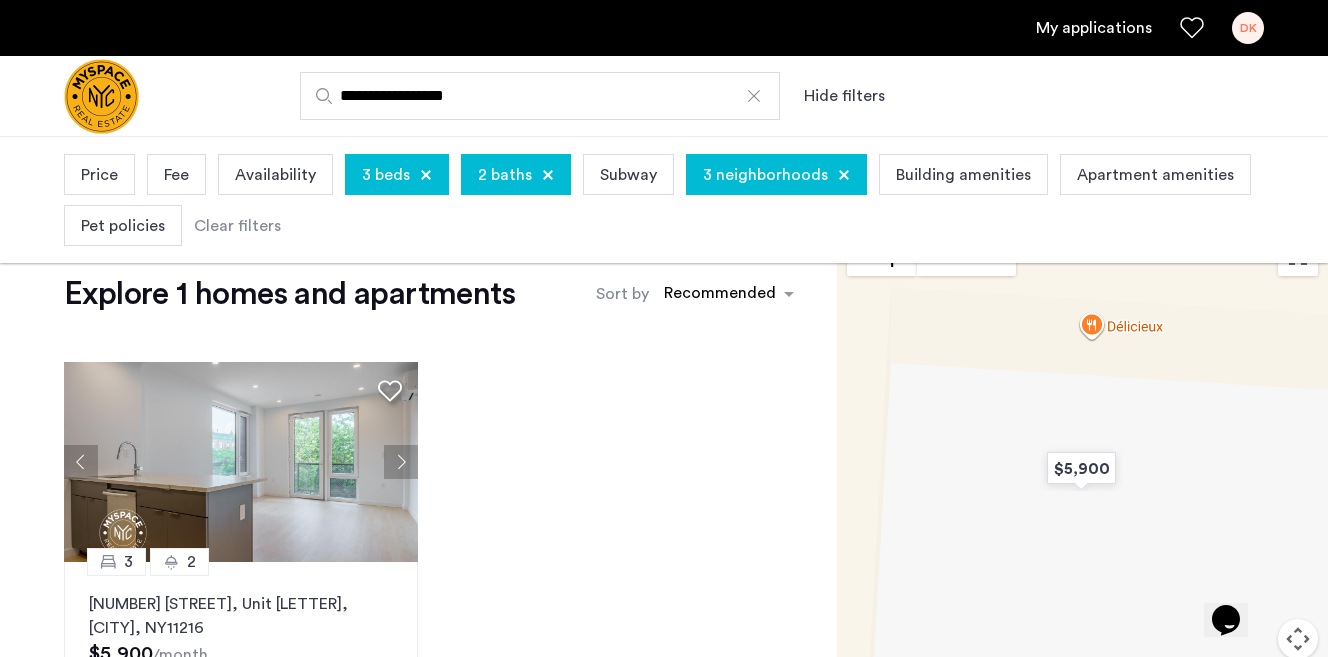 click on "3 neighborhoods" at bounding box center [765, 175] 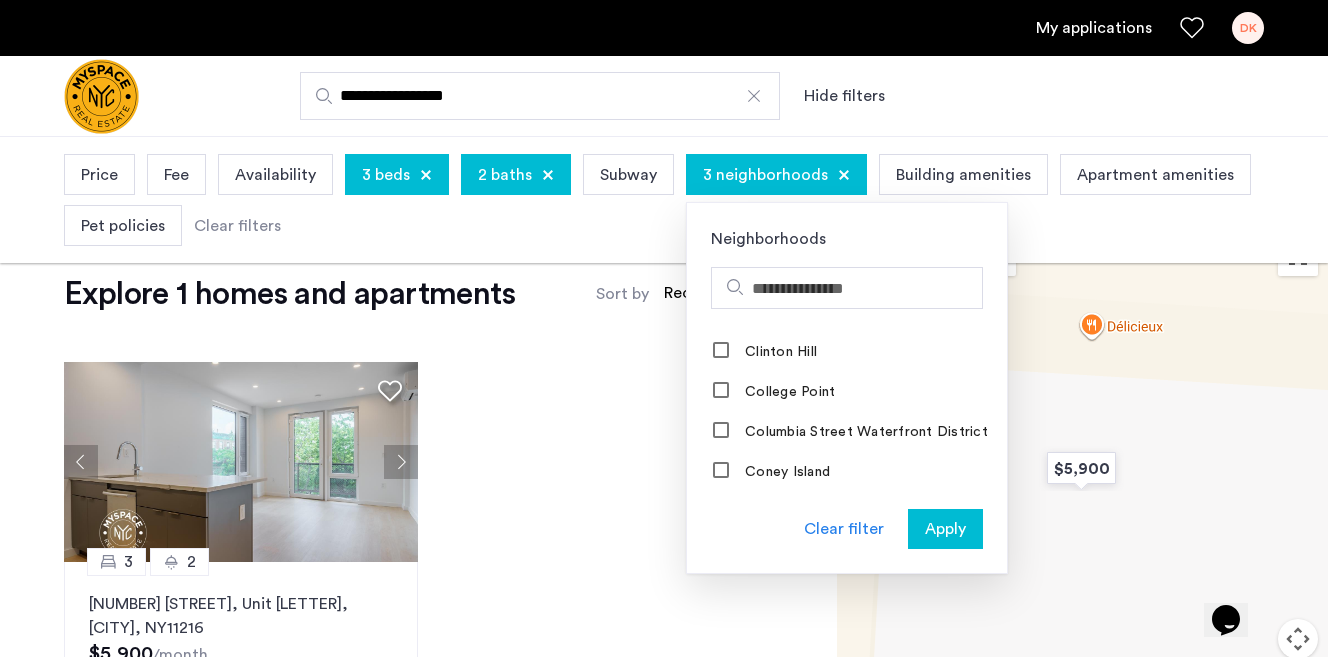 scroll, scrollTop: 757, scrollLeft: 0, axis: vertical 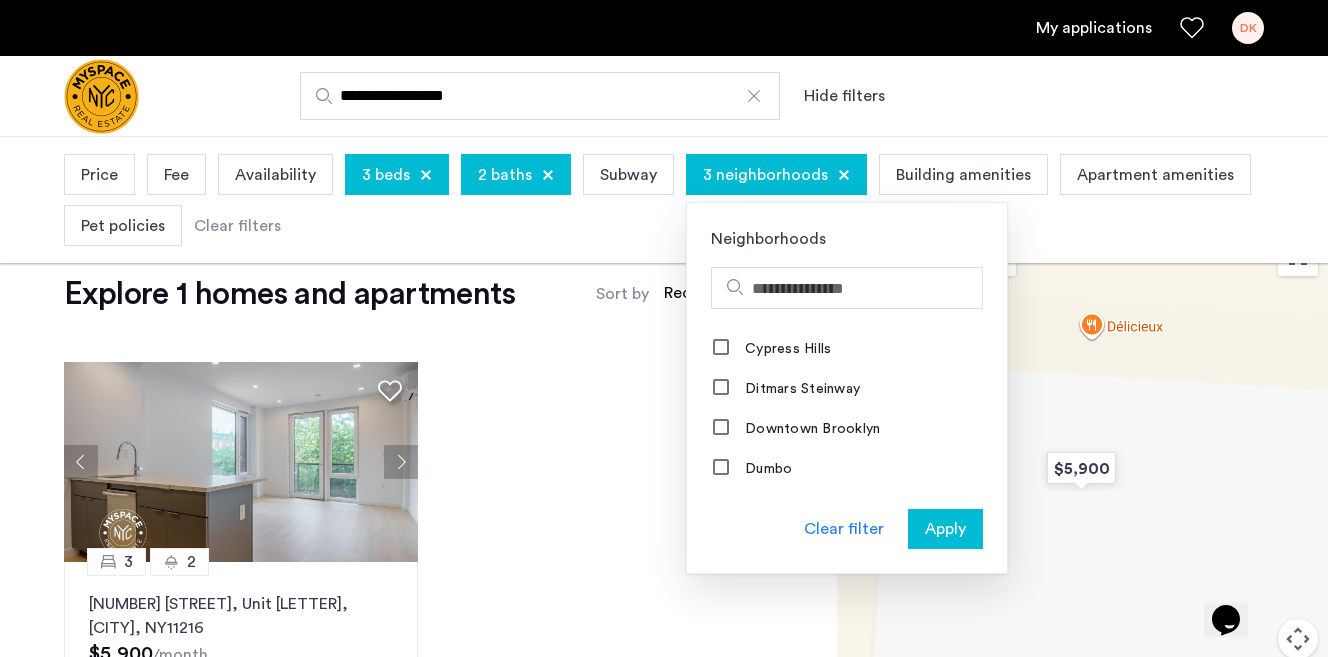click on "3 neighborhoods" at bounding box center [776, 174] 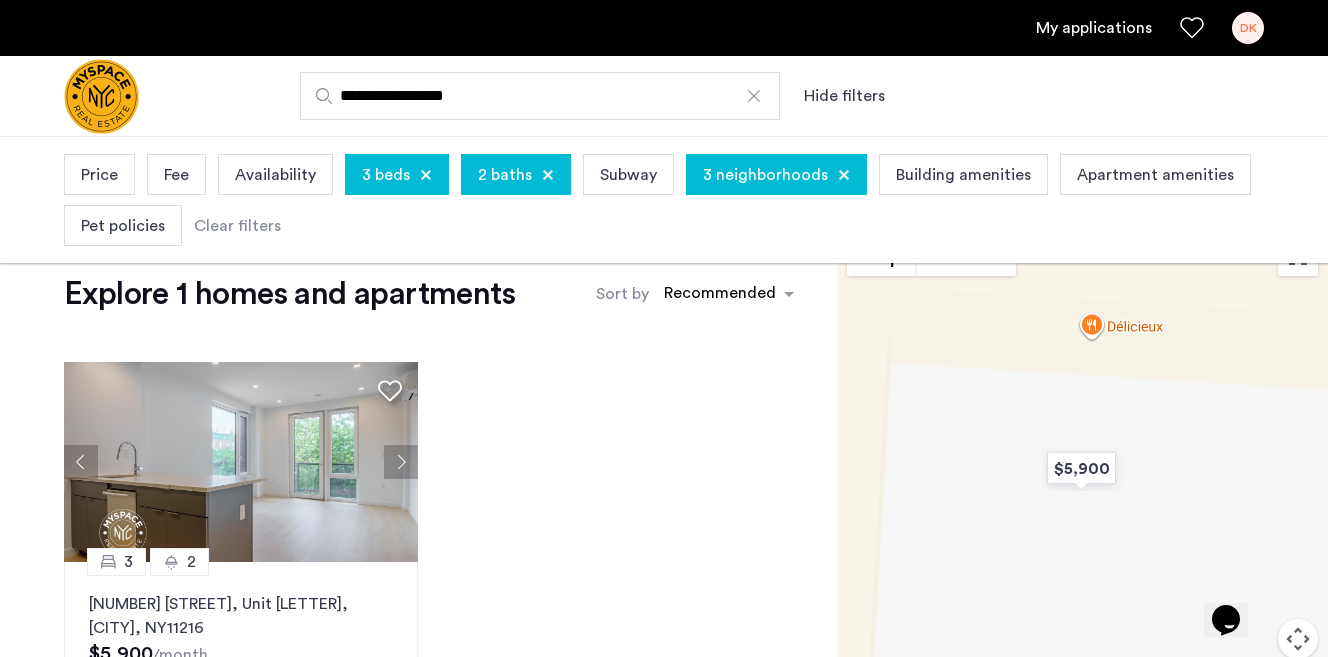 click at bounding box center [844, 175] 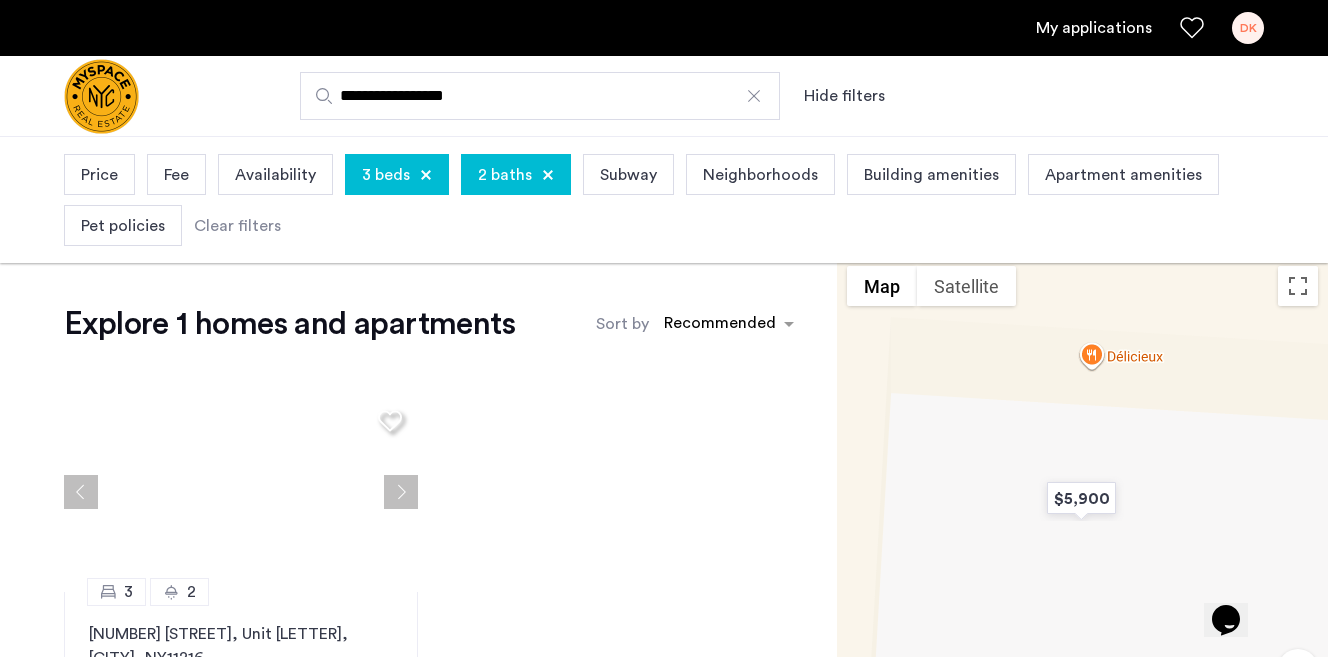 click on "Neighborhoods" at bounding box center [760, 175] 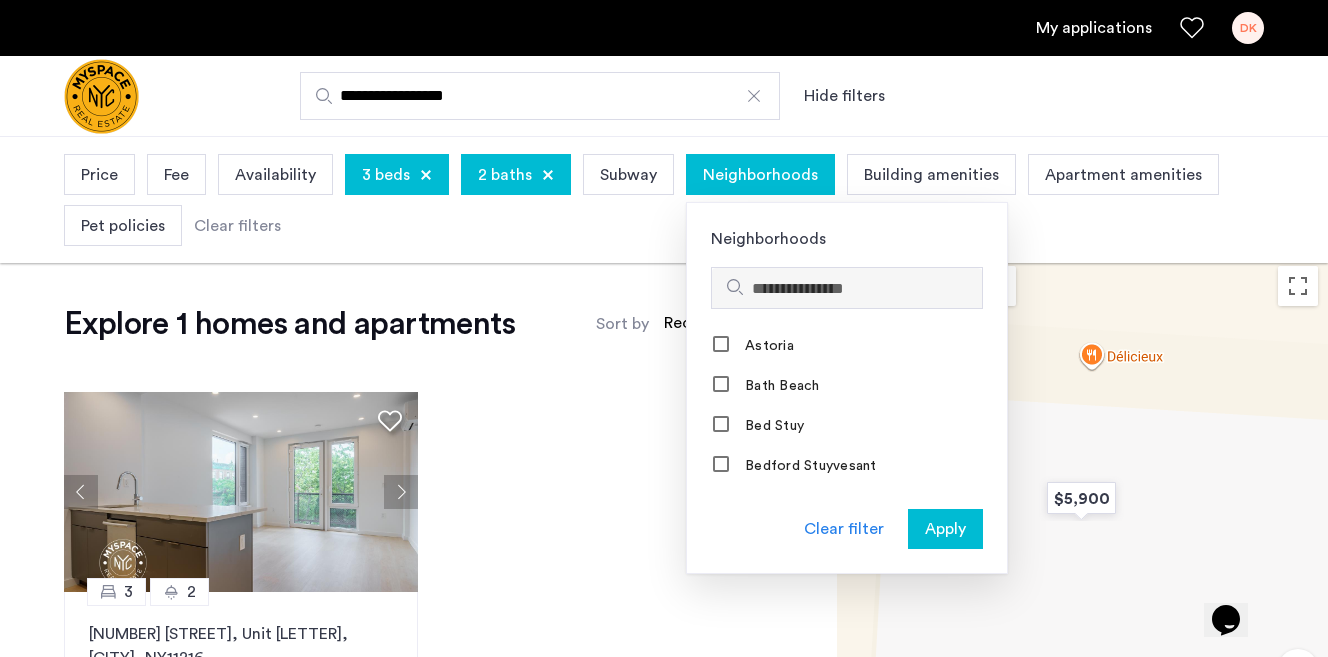 click at bounding box center (863, 289) 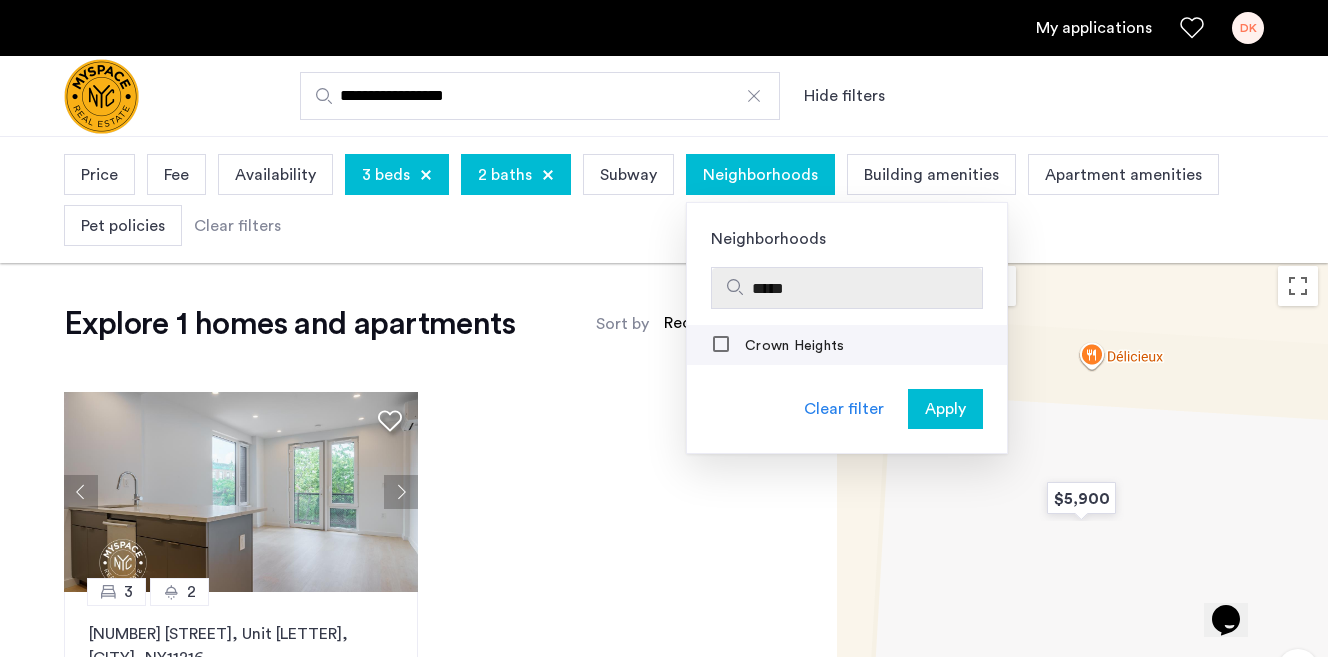 type on "*****" 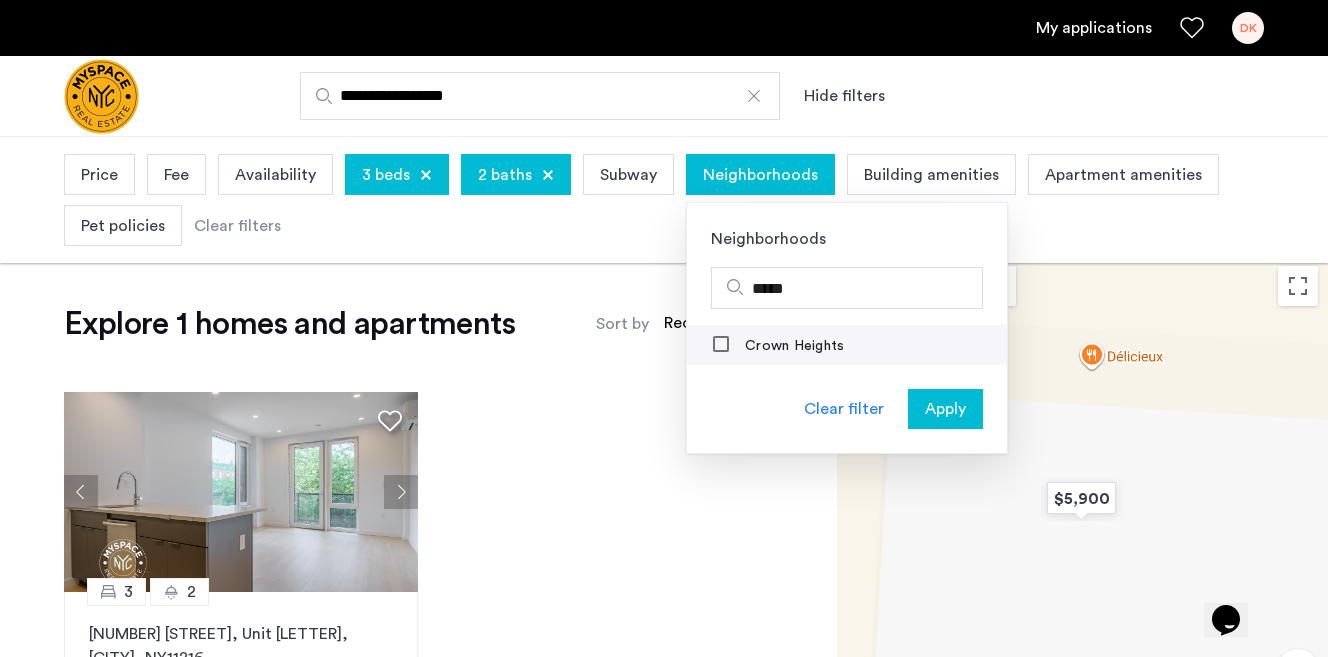 click on "Crown Heights" at bounding box center [792, 346] 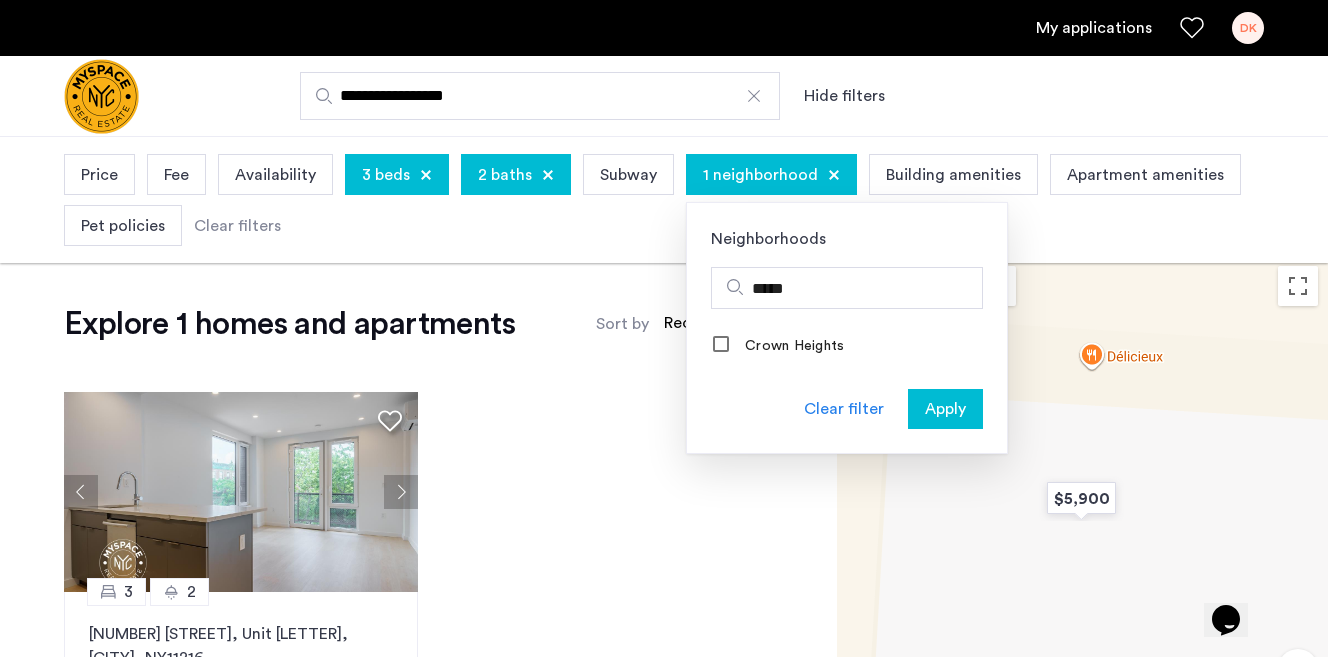 click on "Apply" at bounding box center [945, 409] 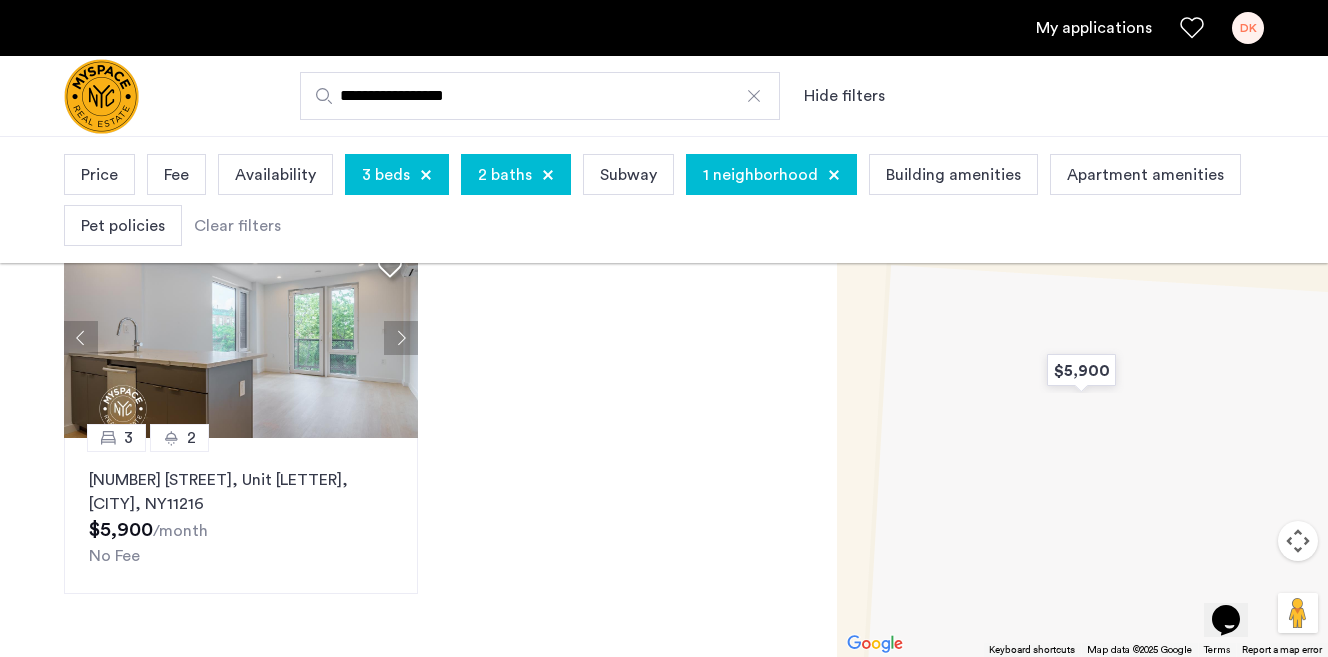 scroll, scrollTop: 0, scrollLeft: 0, axis: both 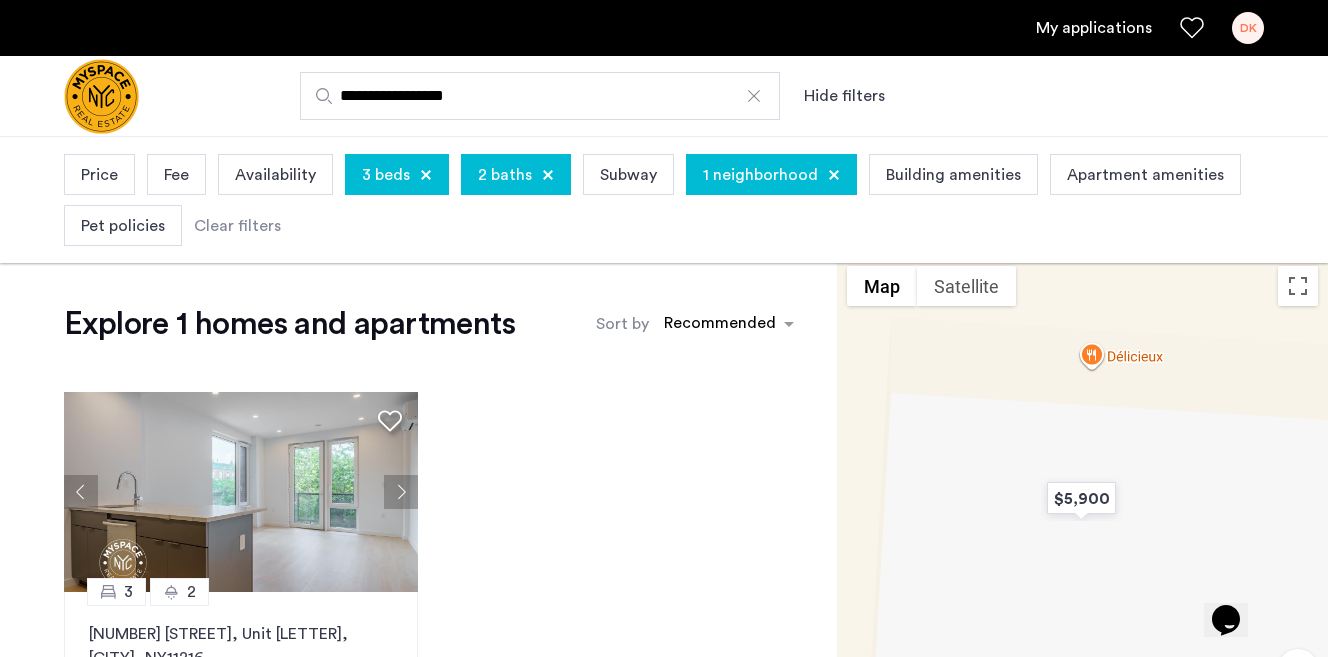 click at bounding box center (834, 175) 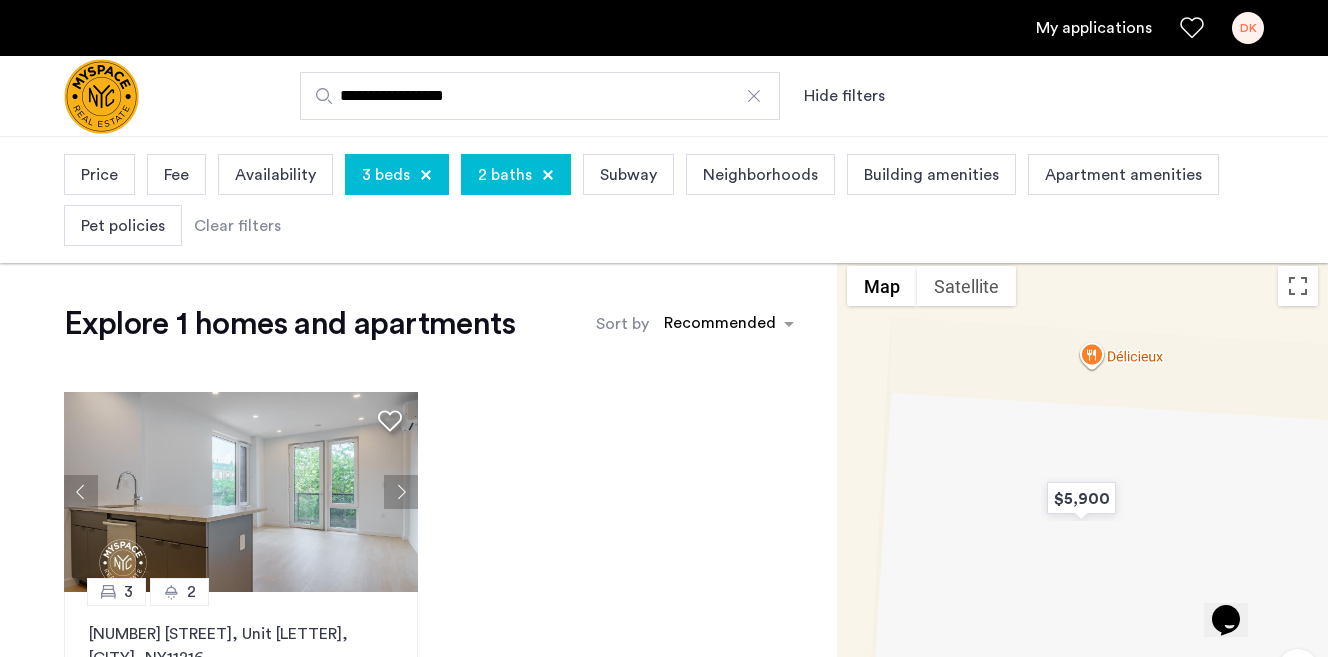 click on "Neighborhoods" at bounding box center (760, 174) 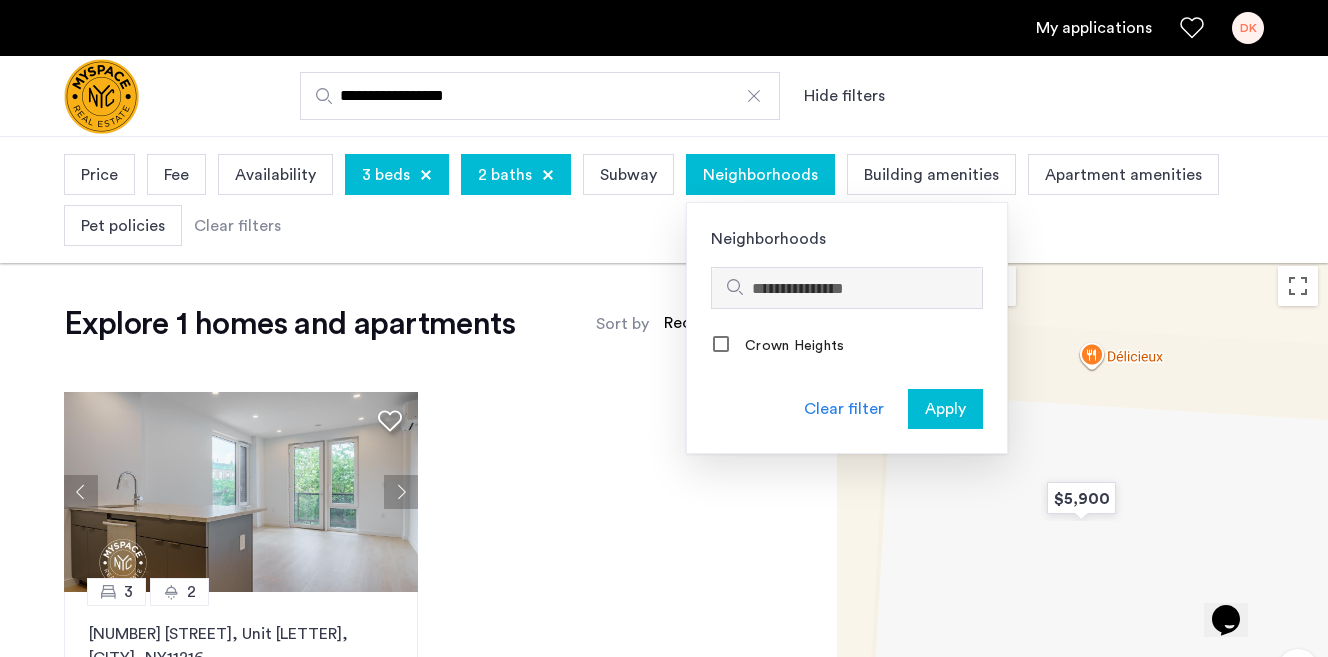 click at bounding box center (847, 288) 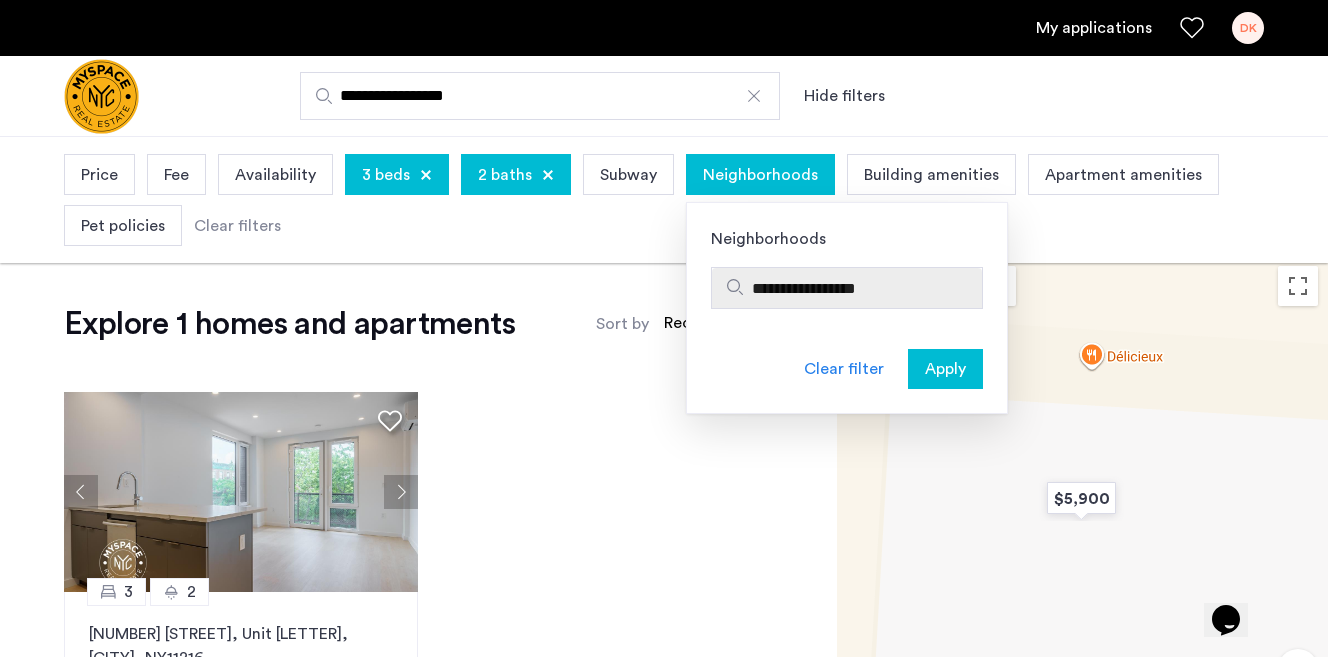 type on "**********" 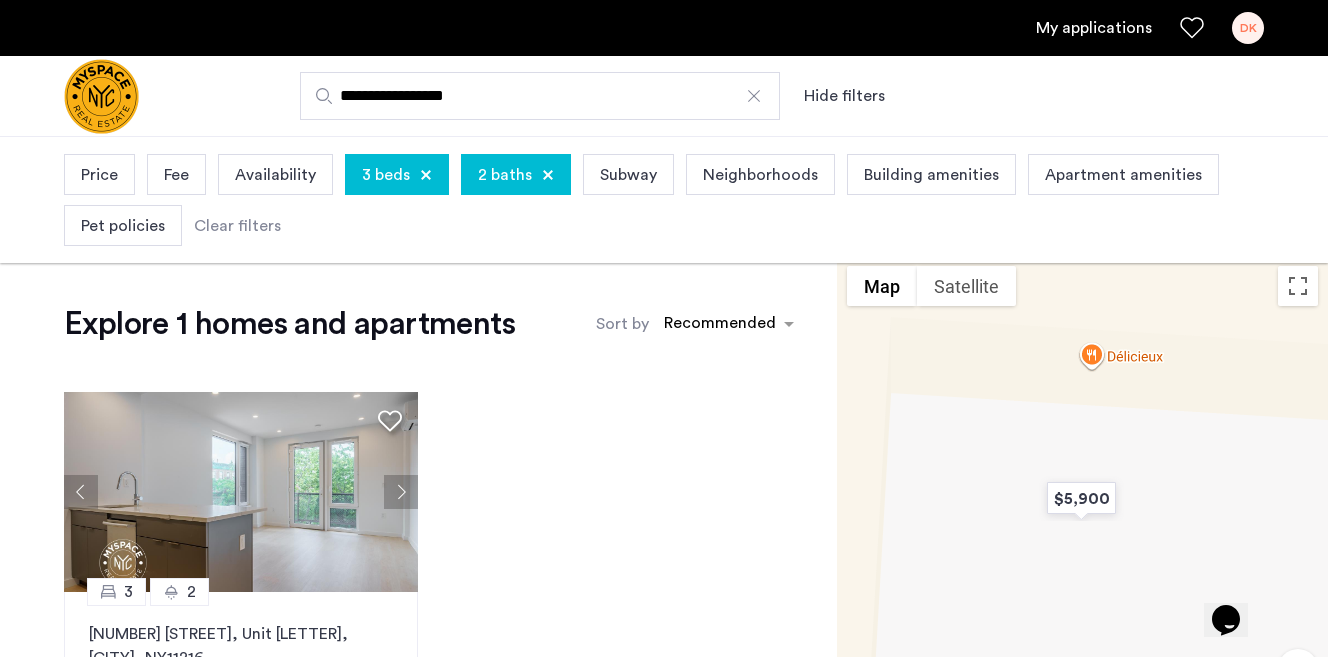 click on "Price Fee  Availability   3 beds   2 baths  Subway Neighborhoods Building amenities Apartment amenities Pet policies Clear filters" at bounding box center [664, 200] 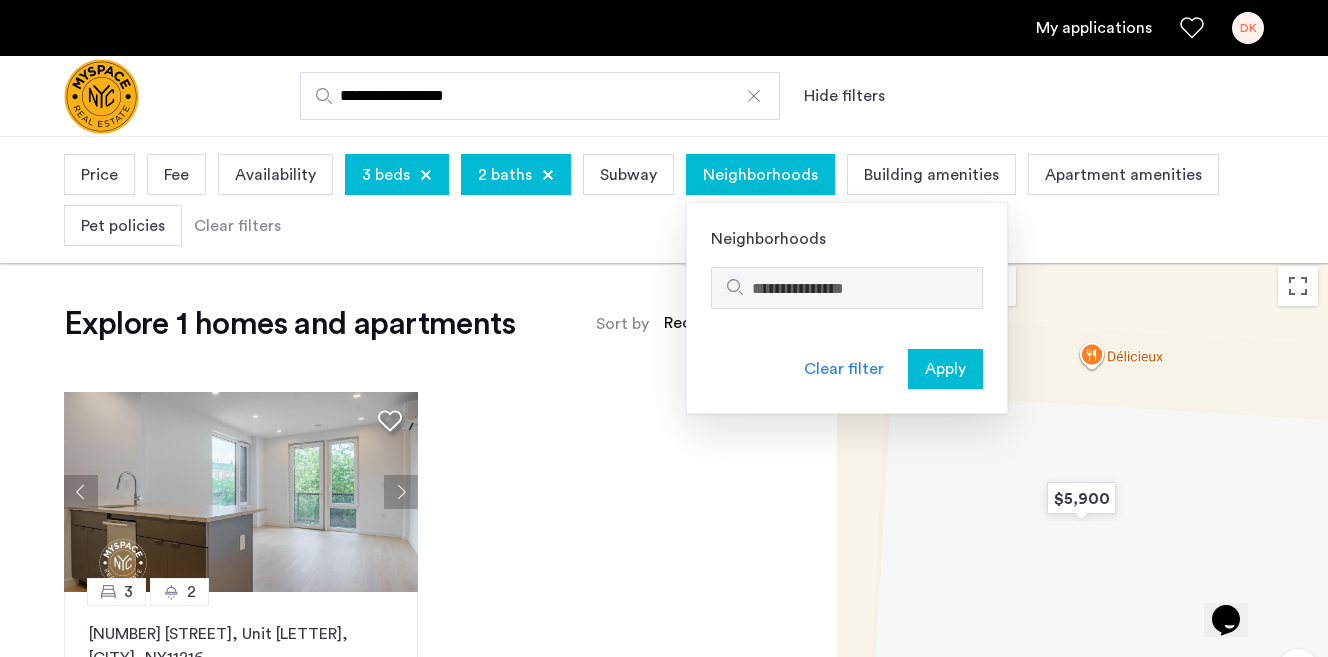 click at bounding box center [863, 289] 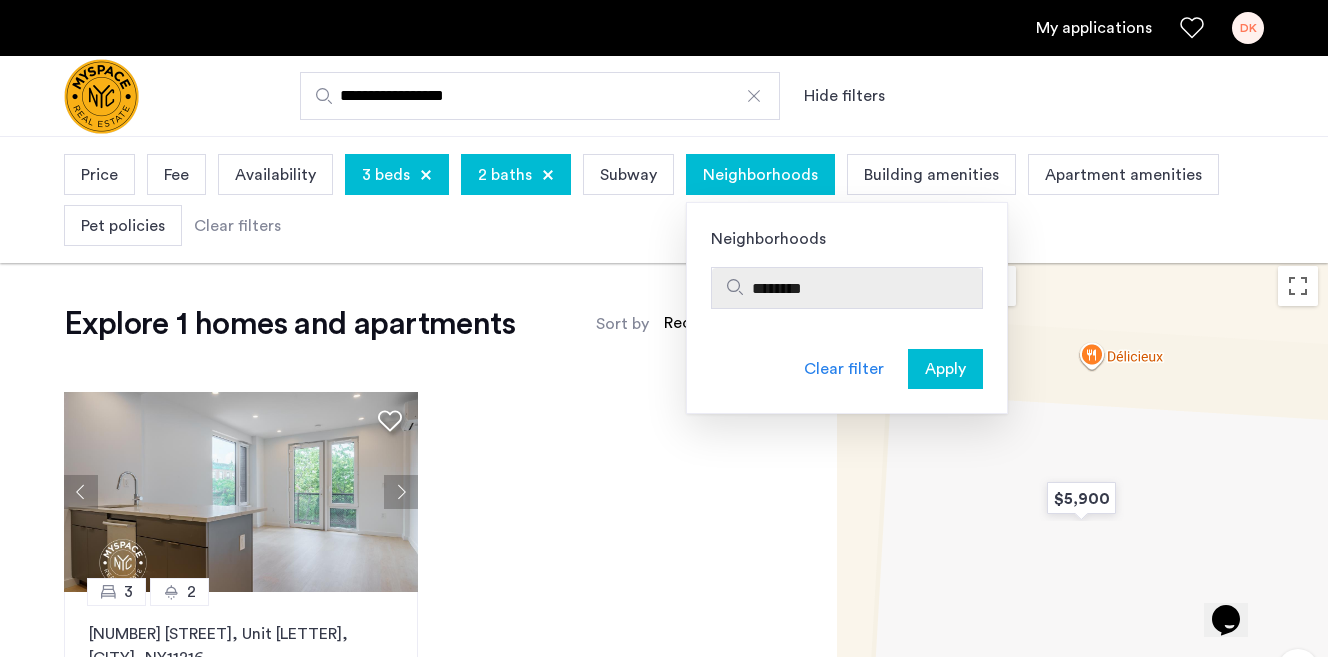 type on "********" 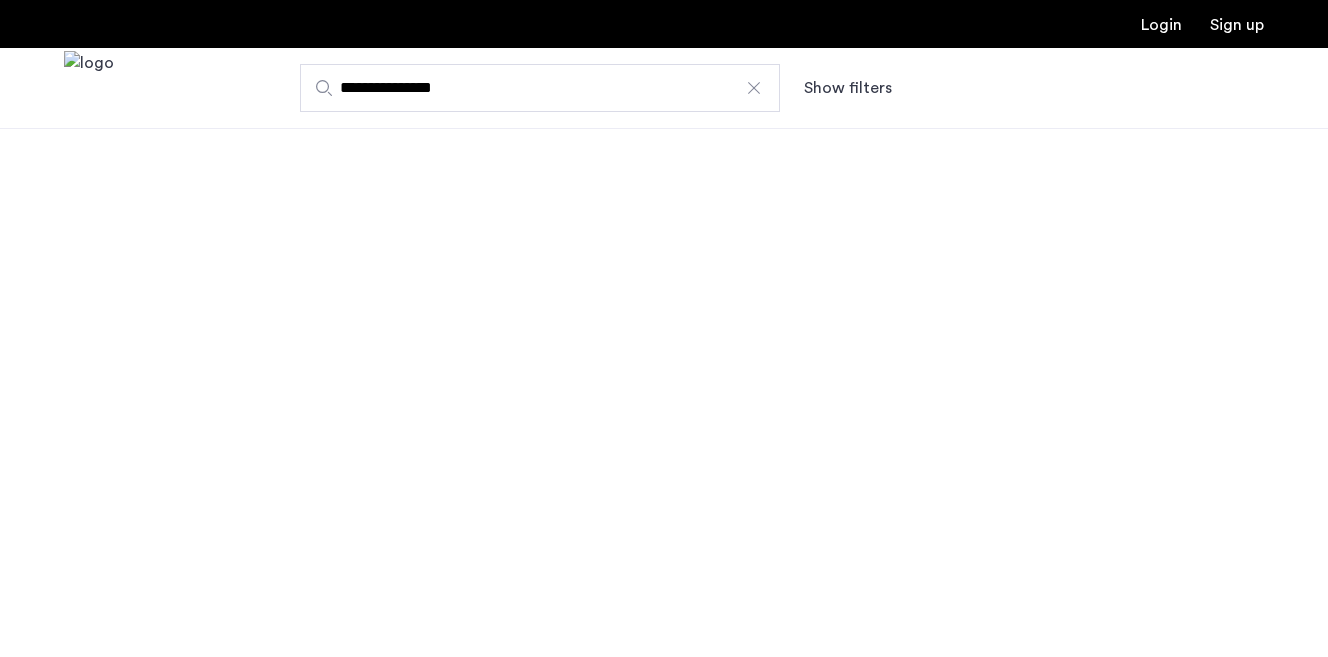 scroll, scrollTop: 0, scrollLeft: 0, axis: both 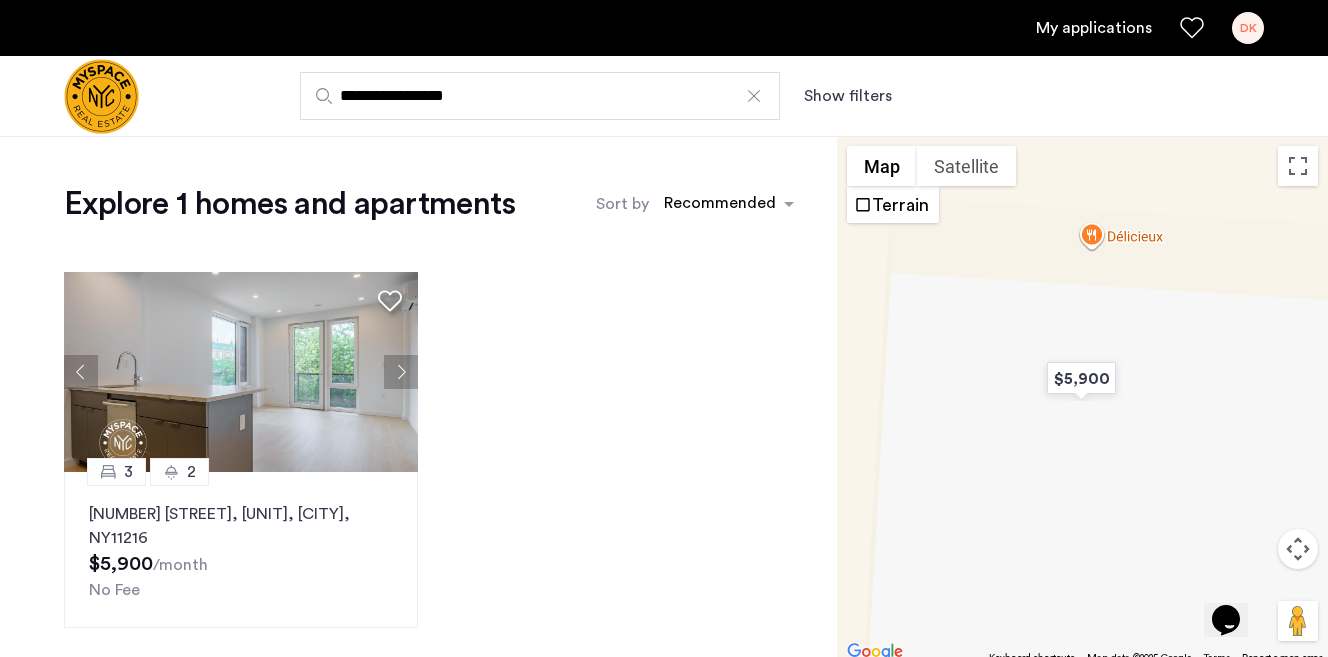 click on "**********" at bounding box center (540, 96) 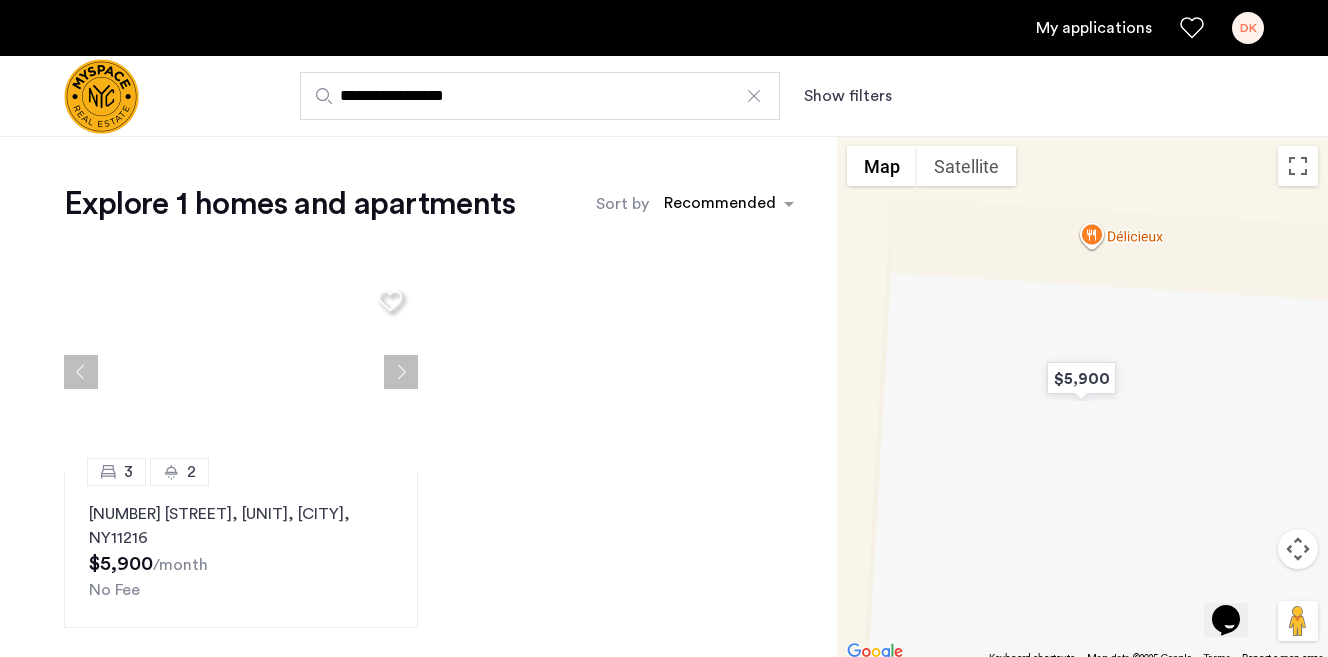 click on "Show filters" at bounding box center [848, 96] 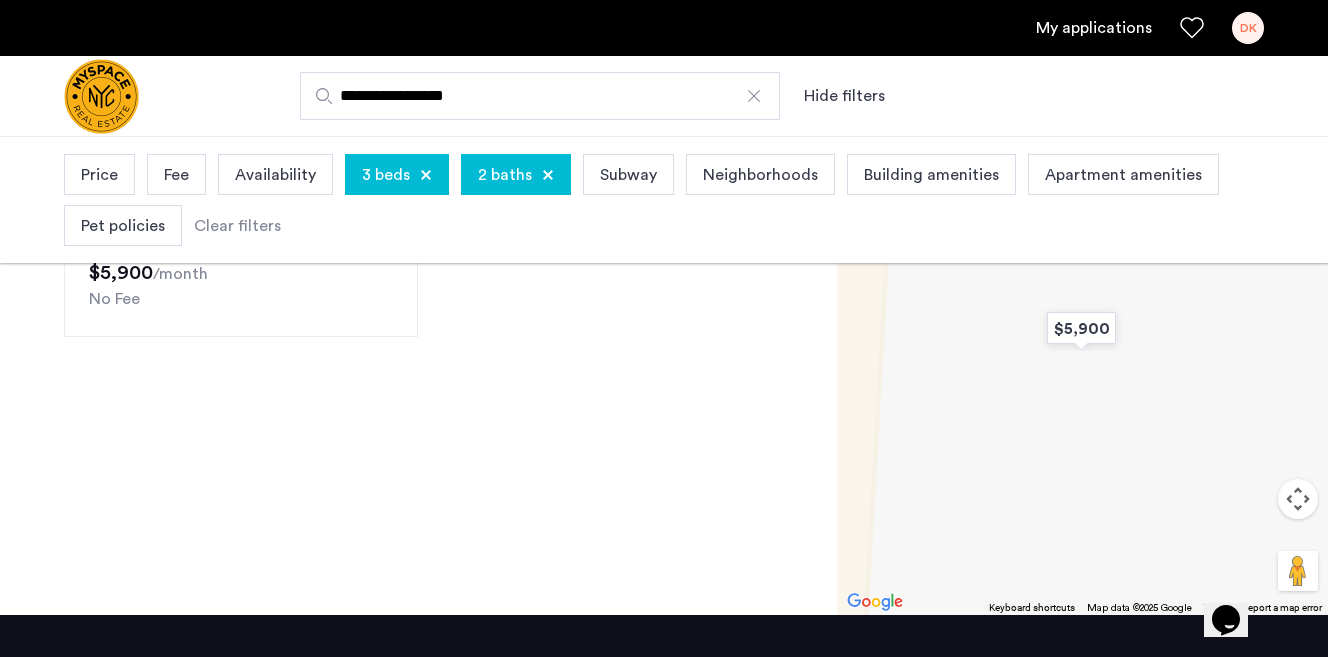 scroll, scrollTop: 0, scrollLeft: 0, axis: both 